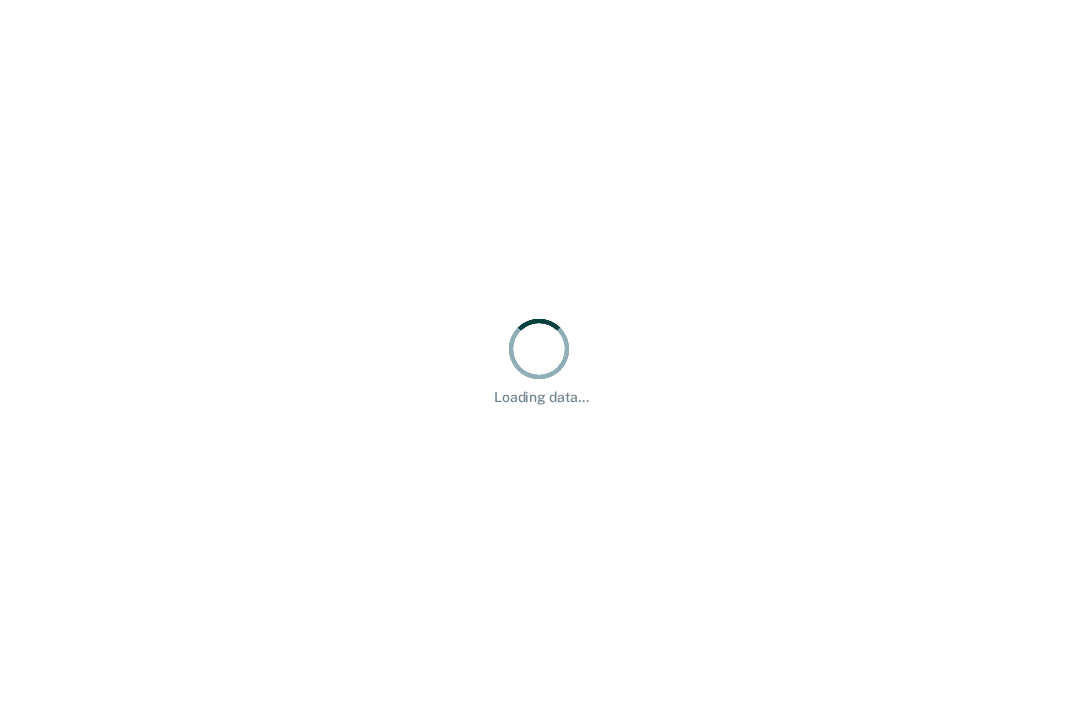 scroll, scrollTop: 0, scrollLeft: 0, axis: both 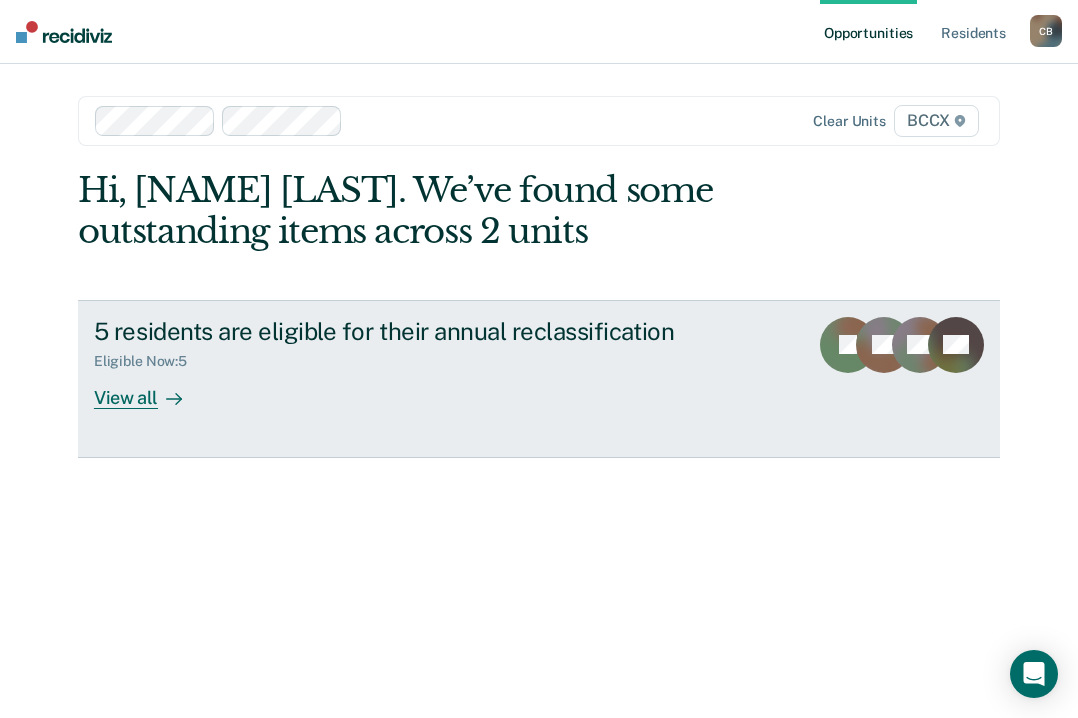 click on "View all" at bounding box center [150, 389] 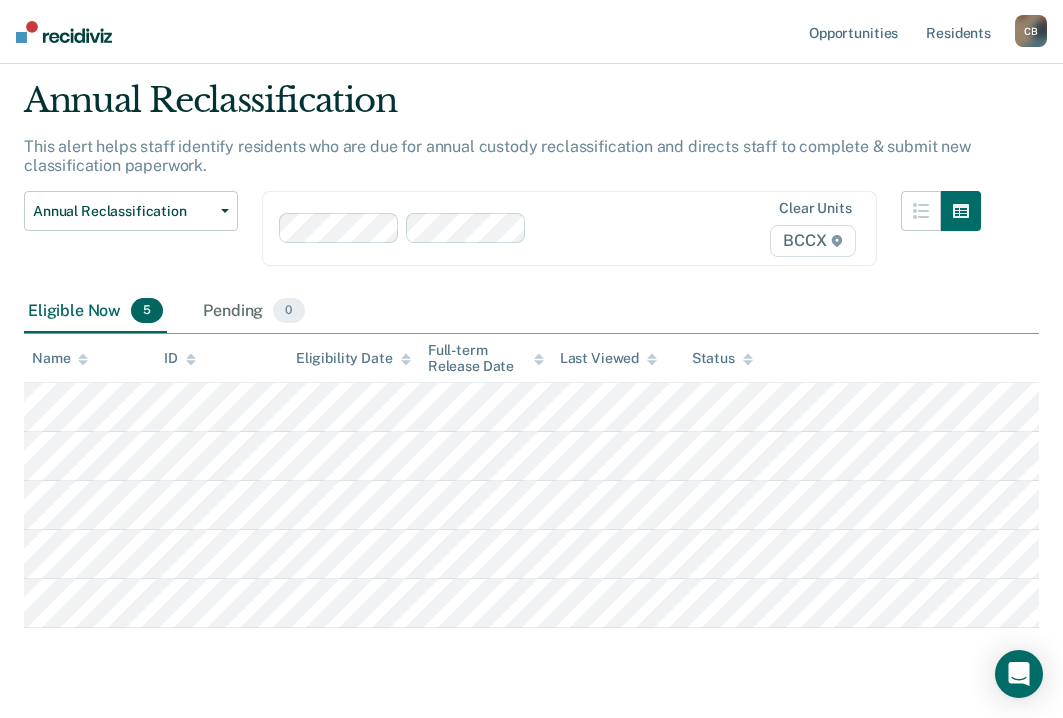 scroll, scrollTop: 88, scrollLeft: 0, axis: vertical 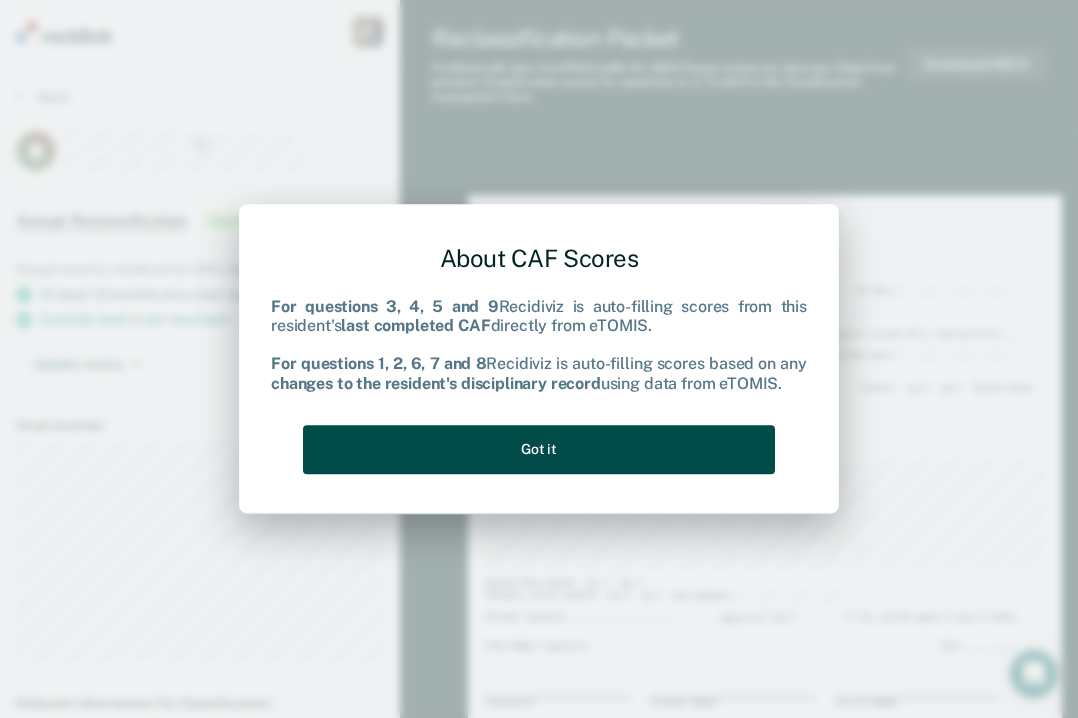 click on "Got it" at bounding box center [539, 449] 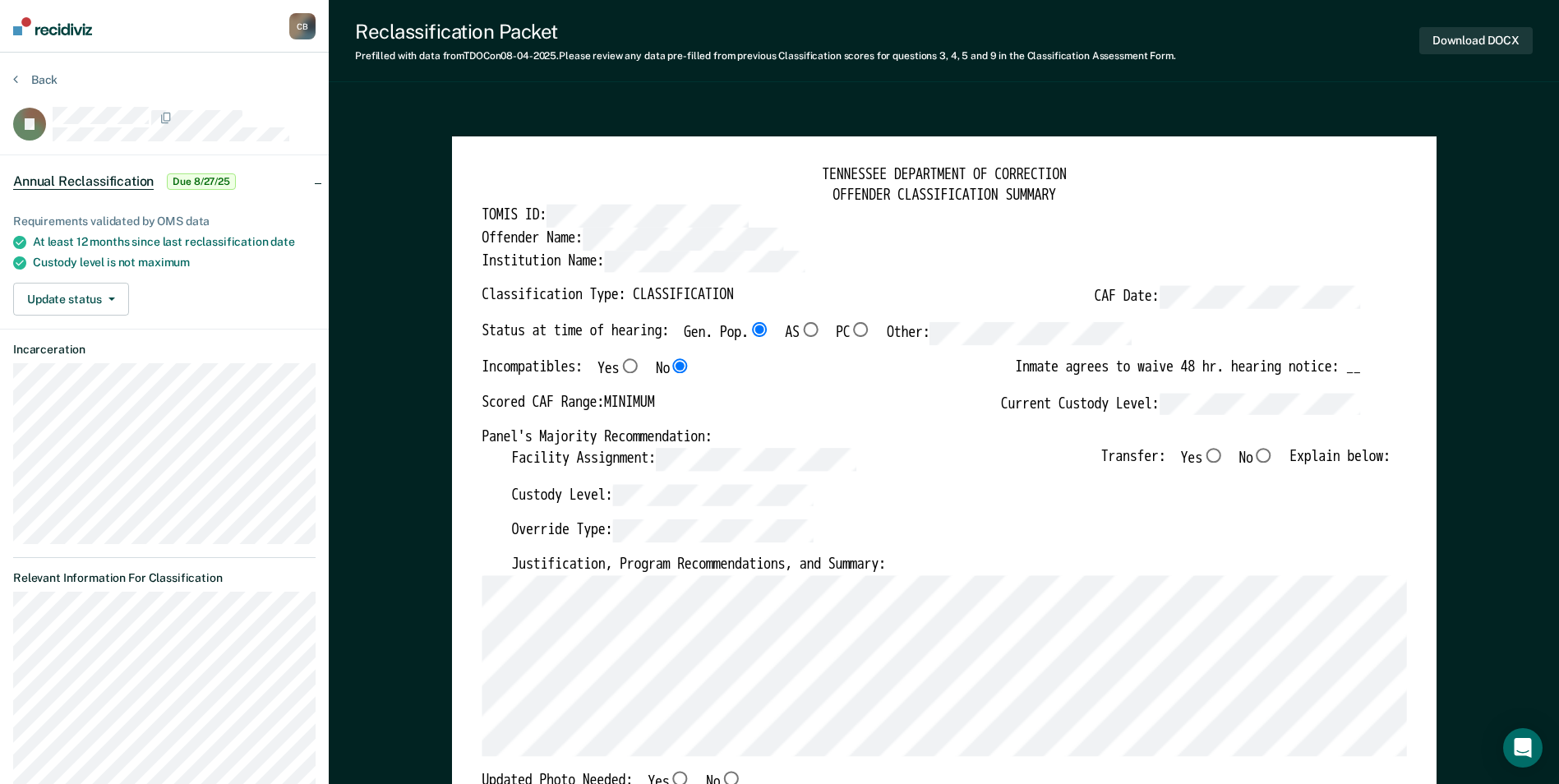 click on "No" at bounding box center [1263, 455] 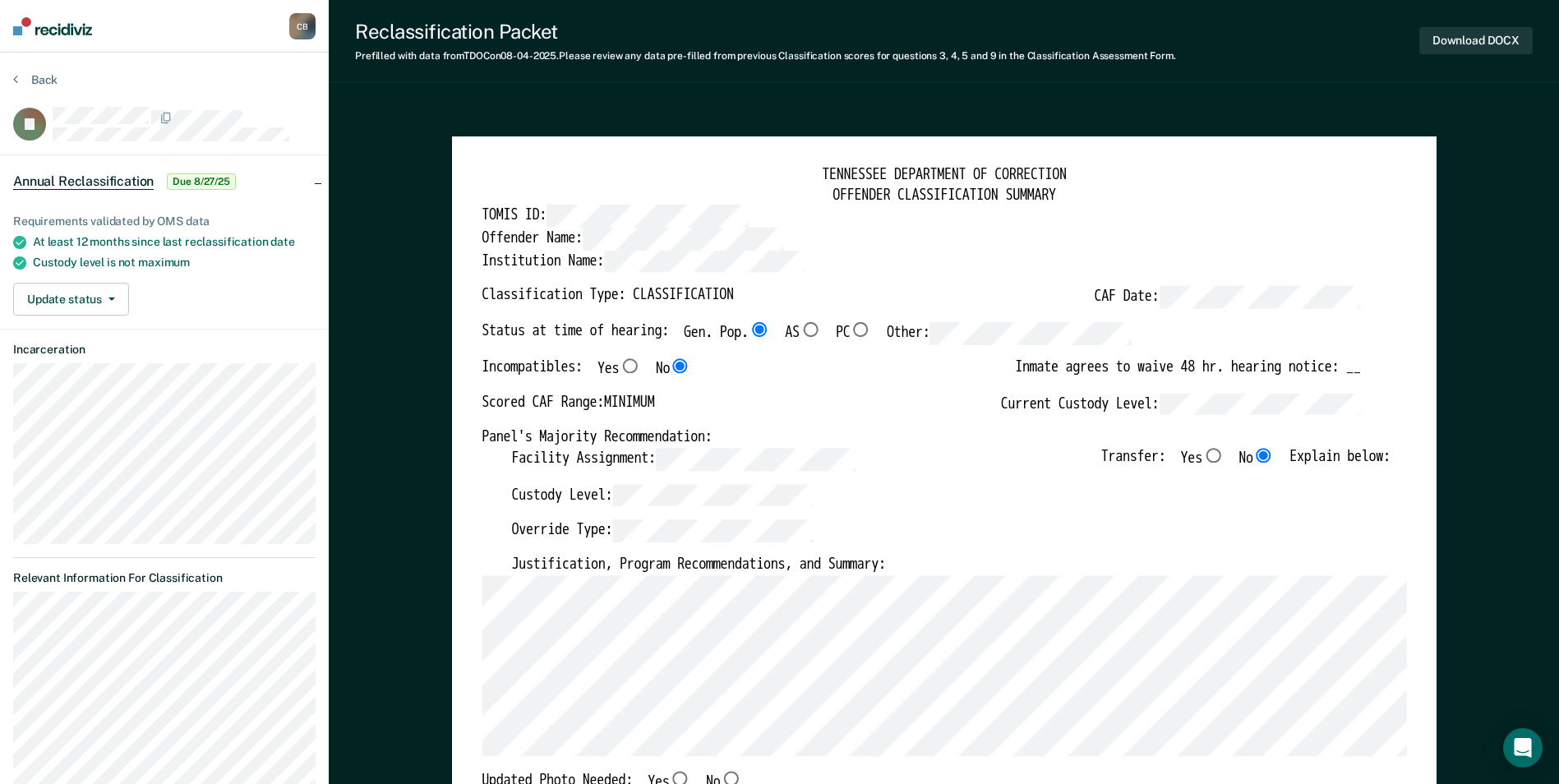 type on "x" 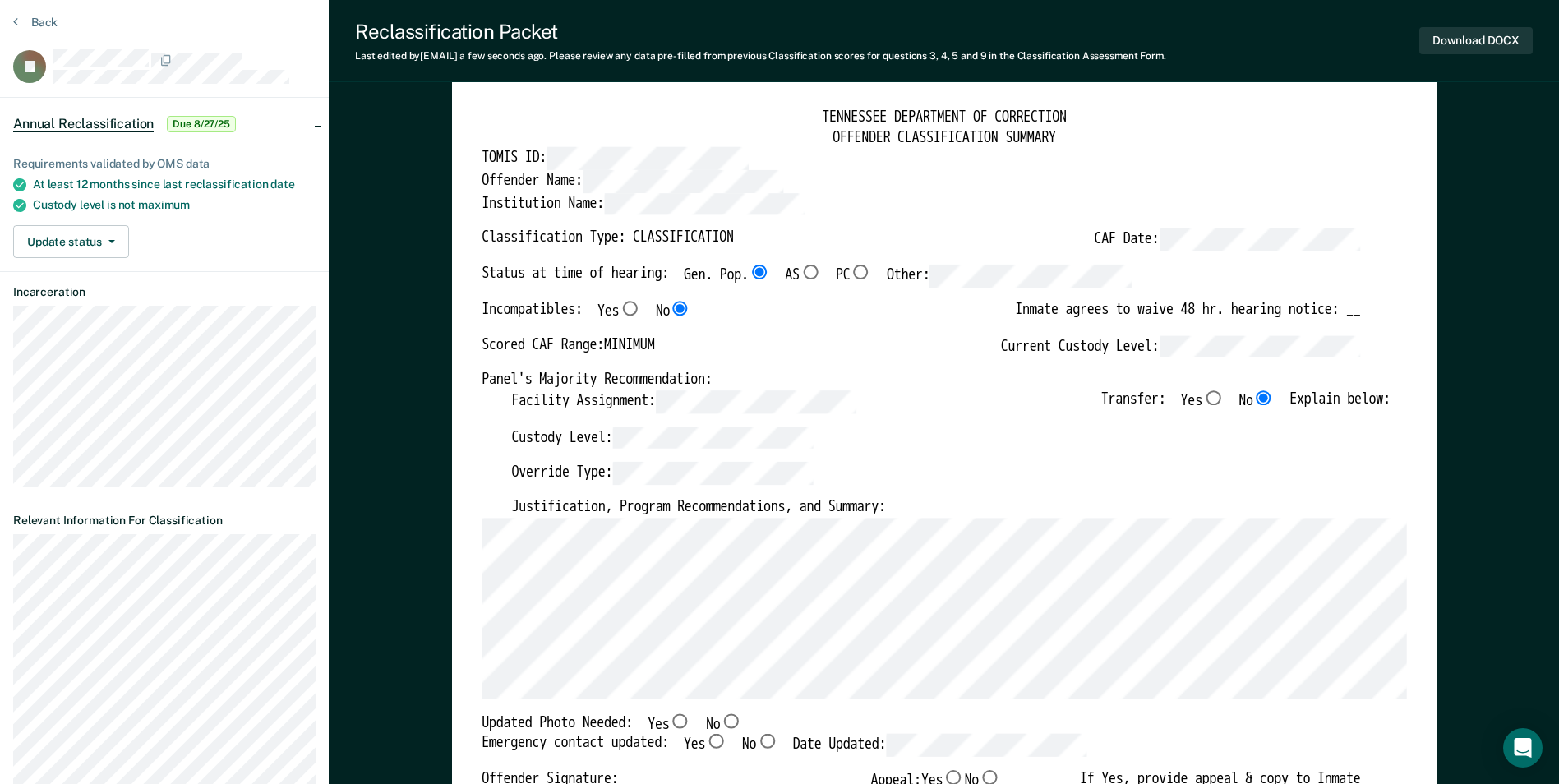 scroll, scrollTop: 82, scrollLeft: 0, axis: vertical 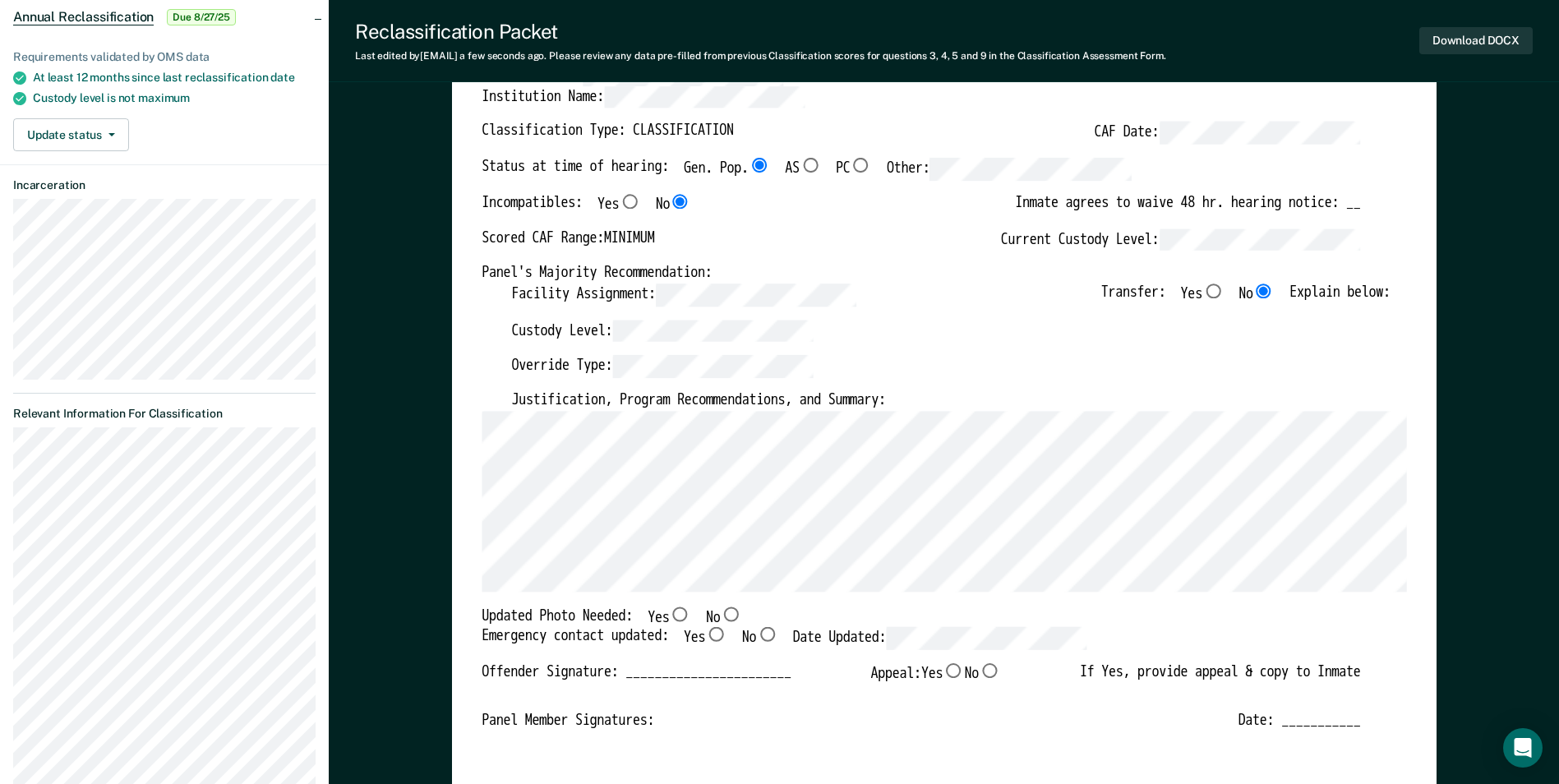 click on "No" at bounding box center [731, 614] 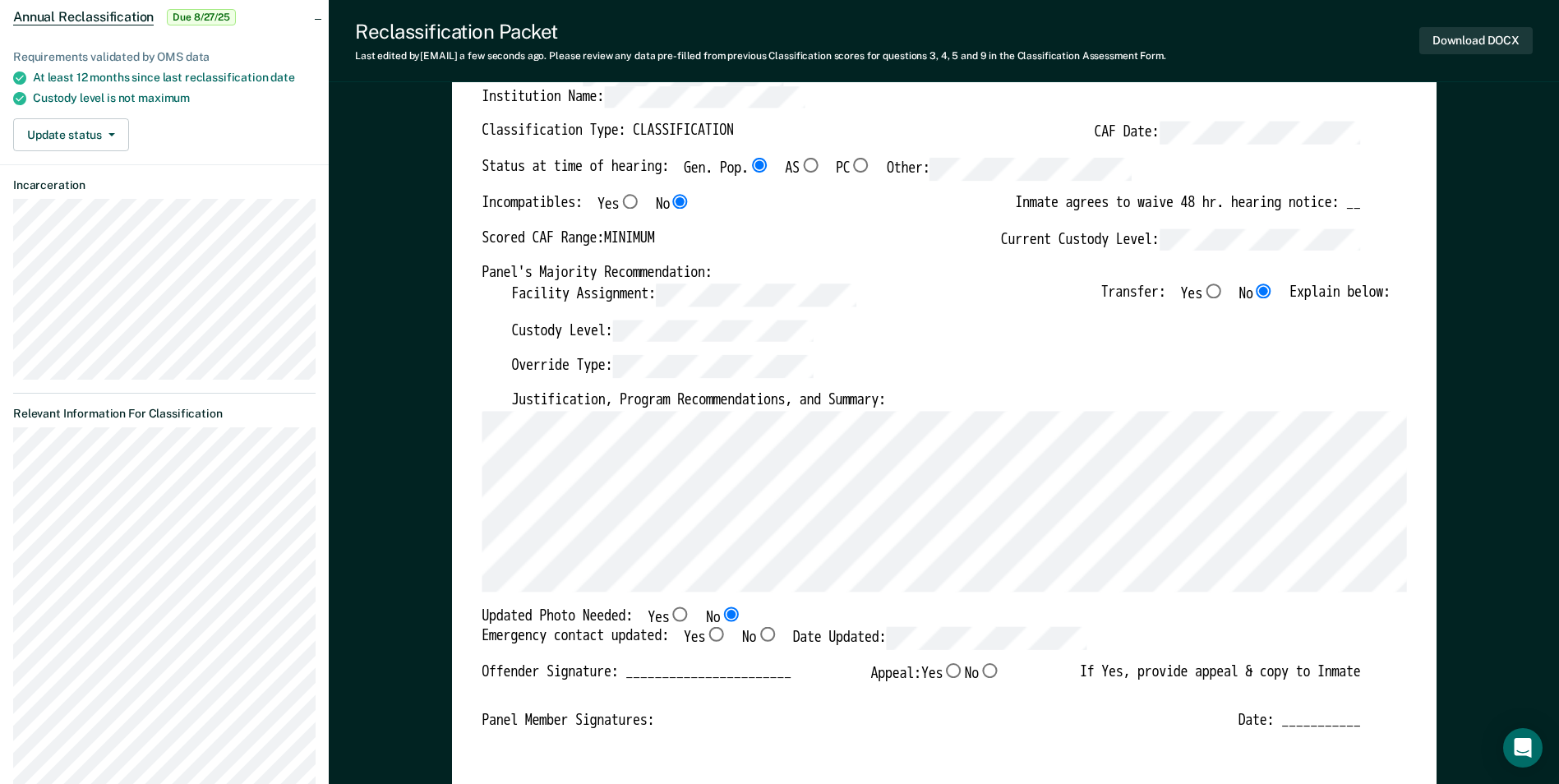 type on "x" 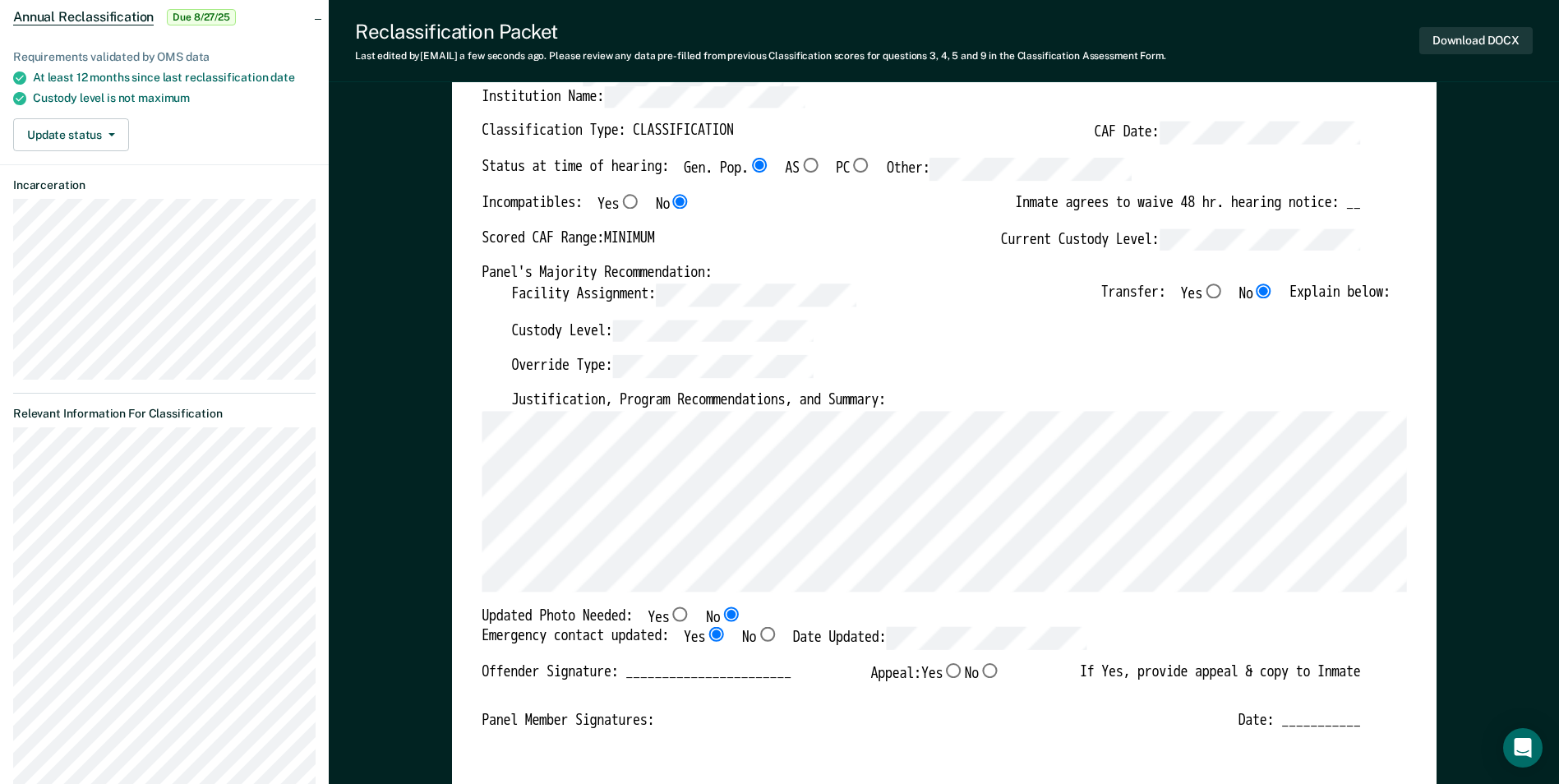 type on "x" 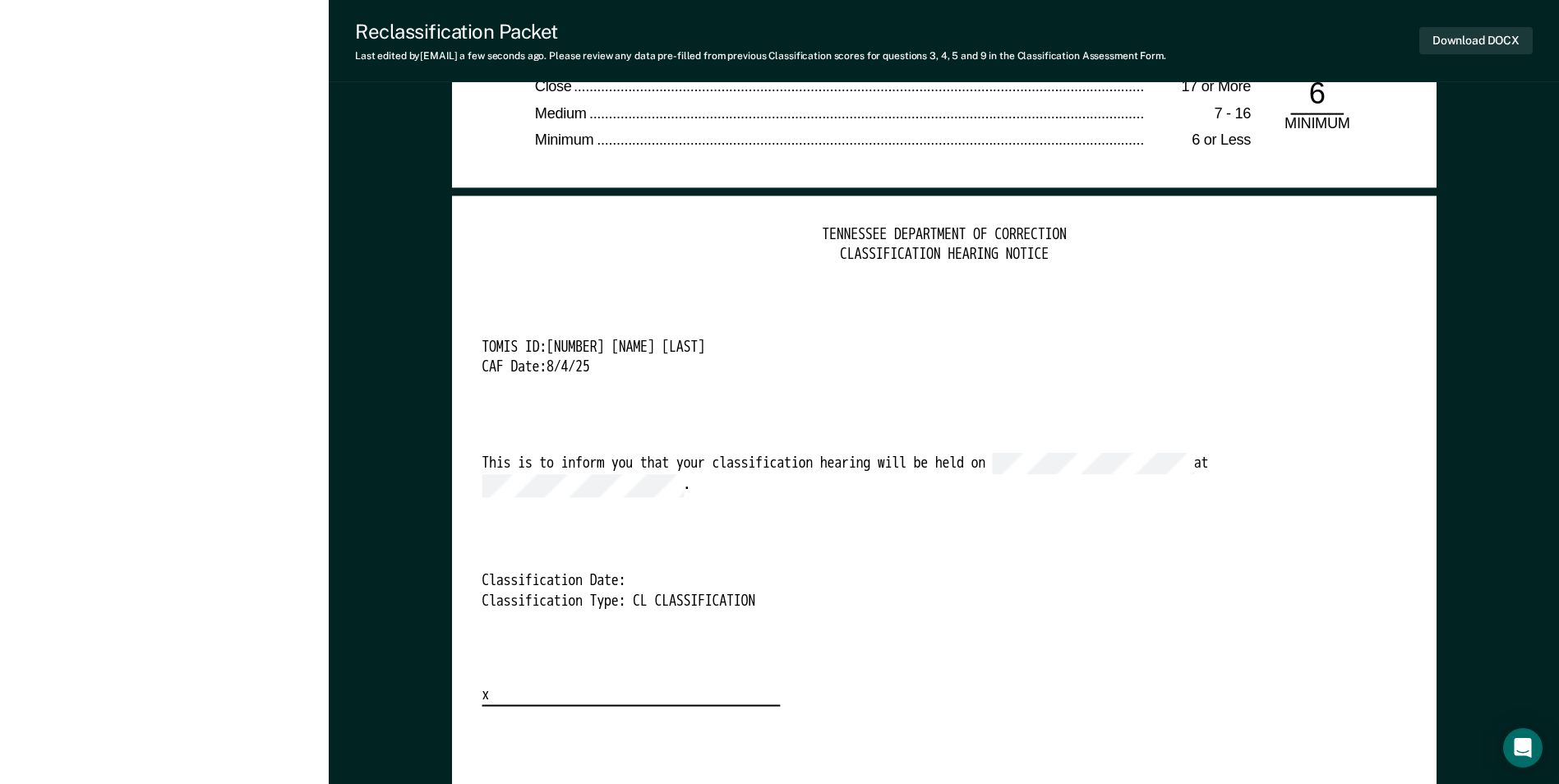 scroll, scrollTop: 3945, scrollLeft: 0, axis: vertical 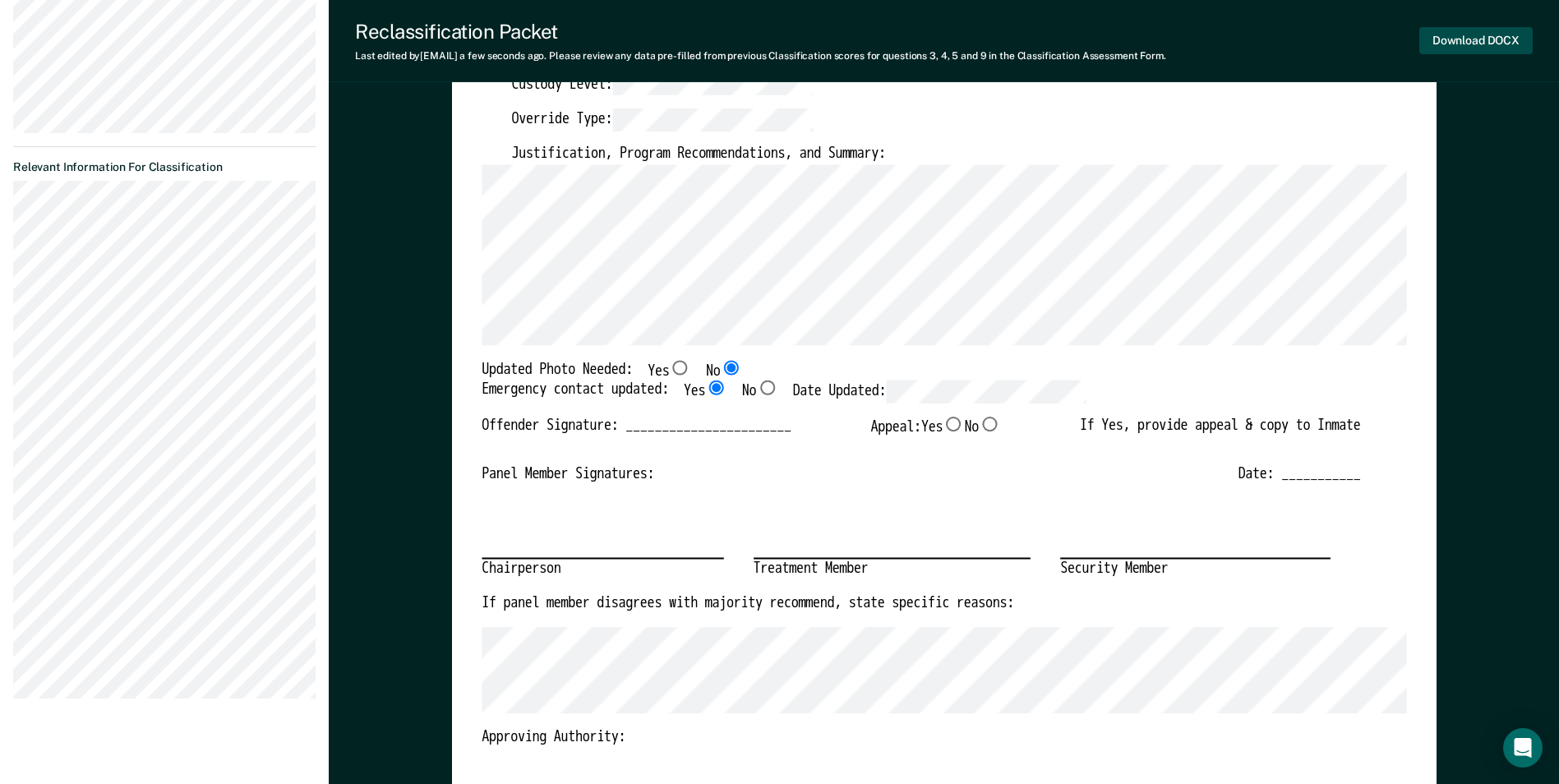 click on "Download DOCX" at bounding box center [1476, 40] 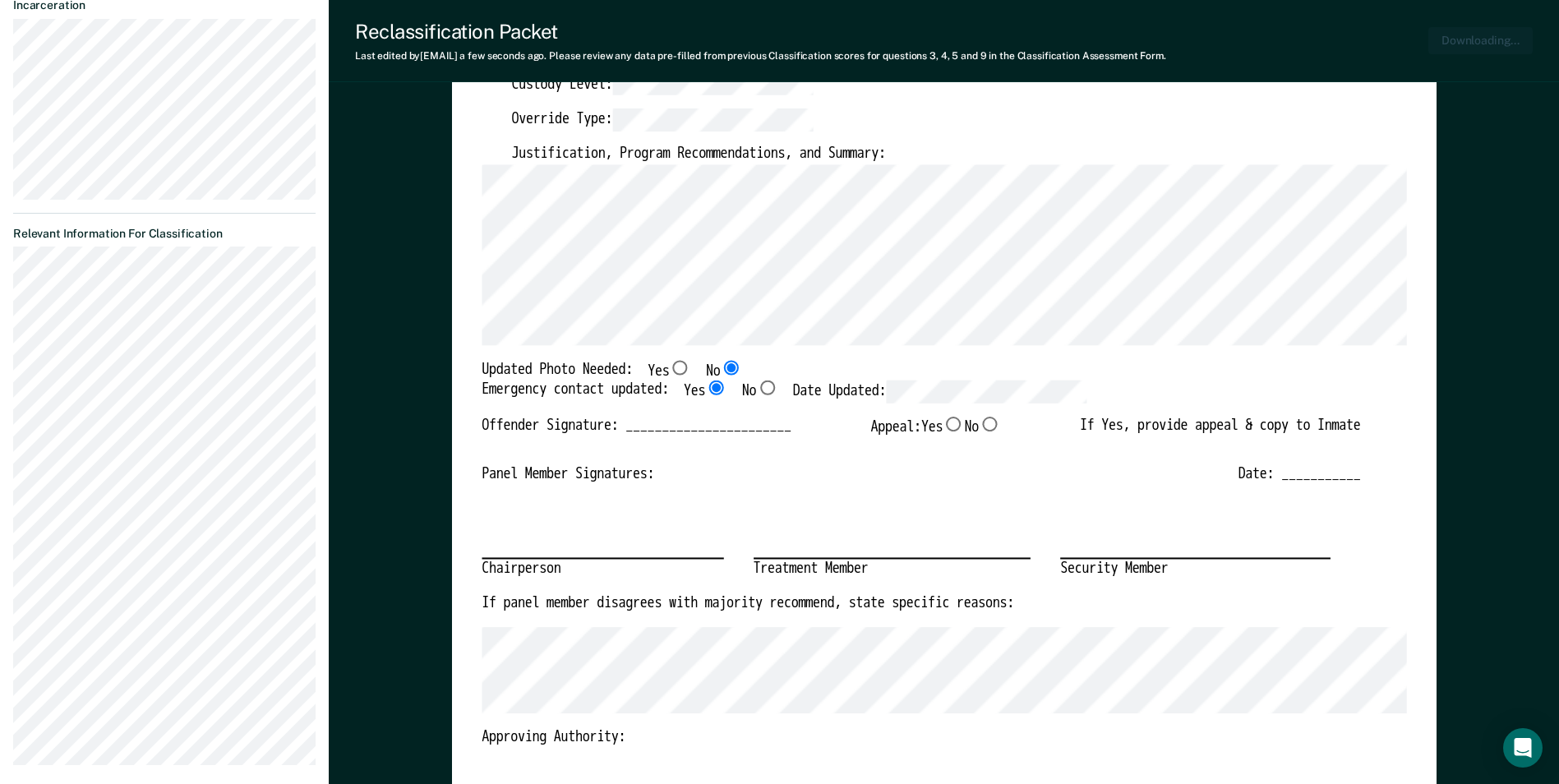 scroll, scrollTop: 491, scrollLeft: 0, axis: vertical 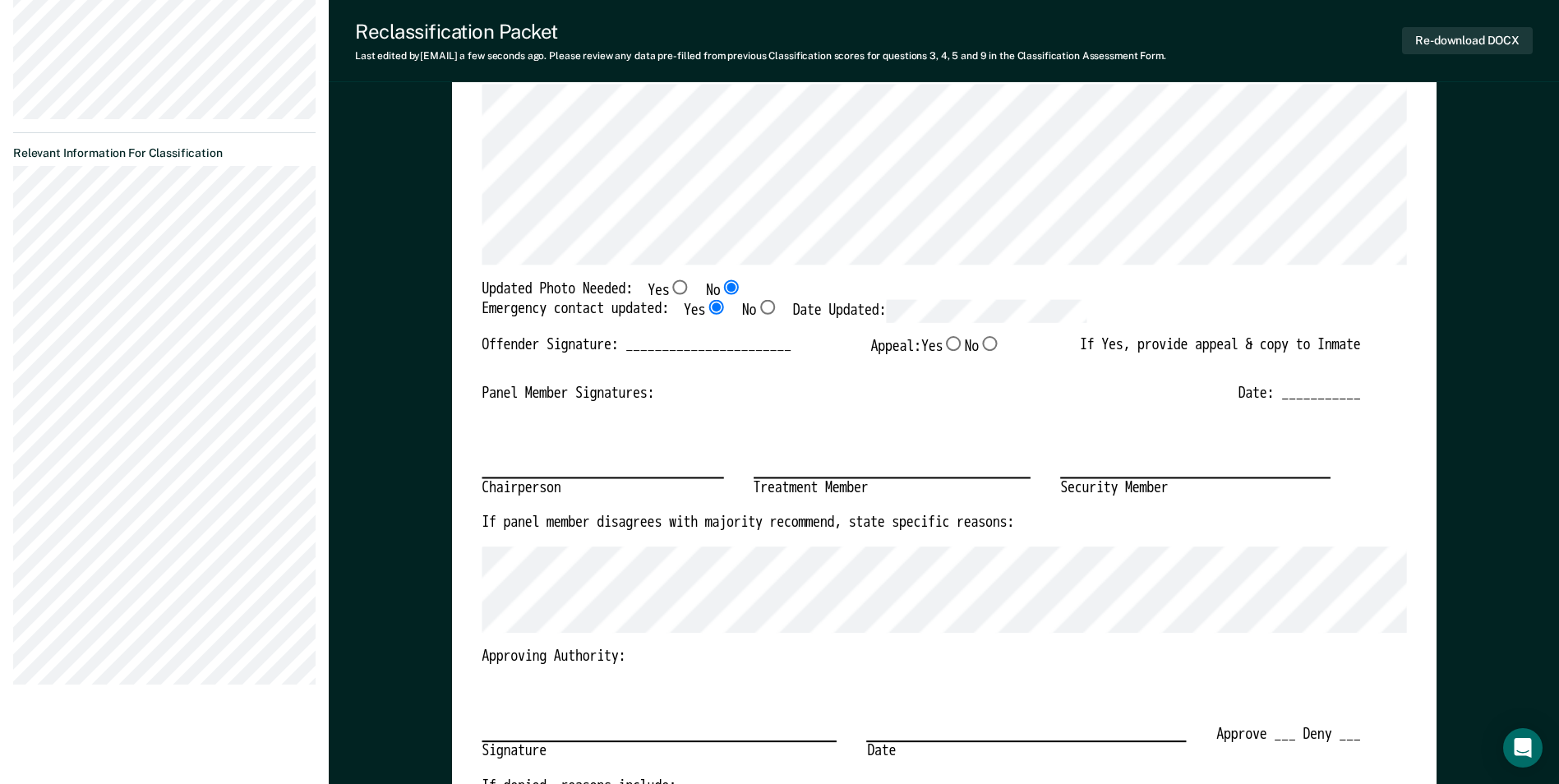 drag, startPoint x: 1499, startPoint y: 137, endPoint x: 1428, endPoint y: 139, distance: 71.02816 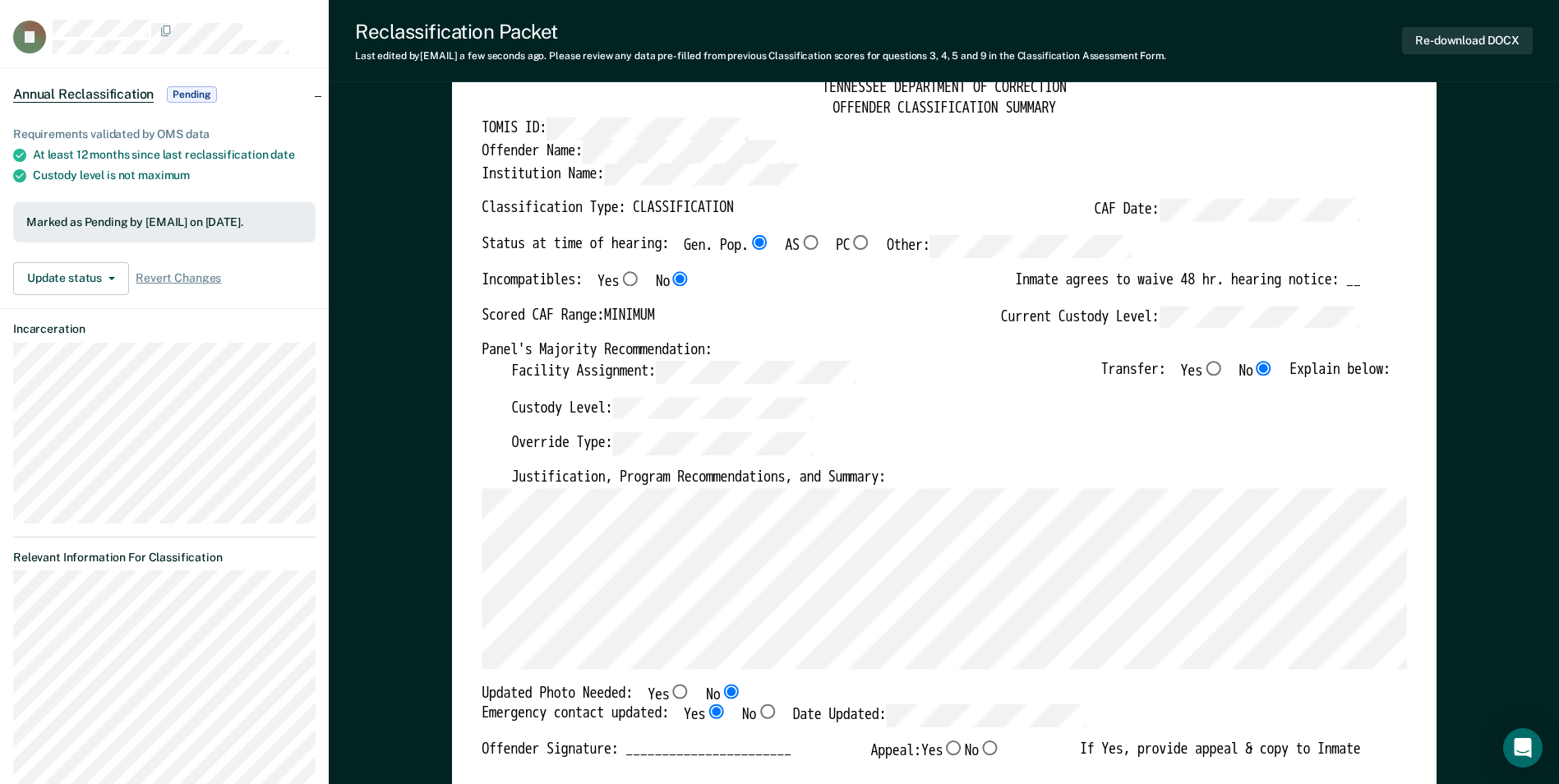 scroll, scrollTop: 0, scrollLeft: 0, axis: both 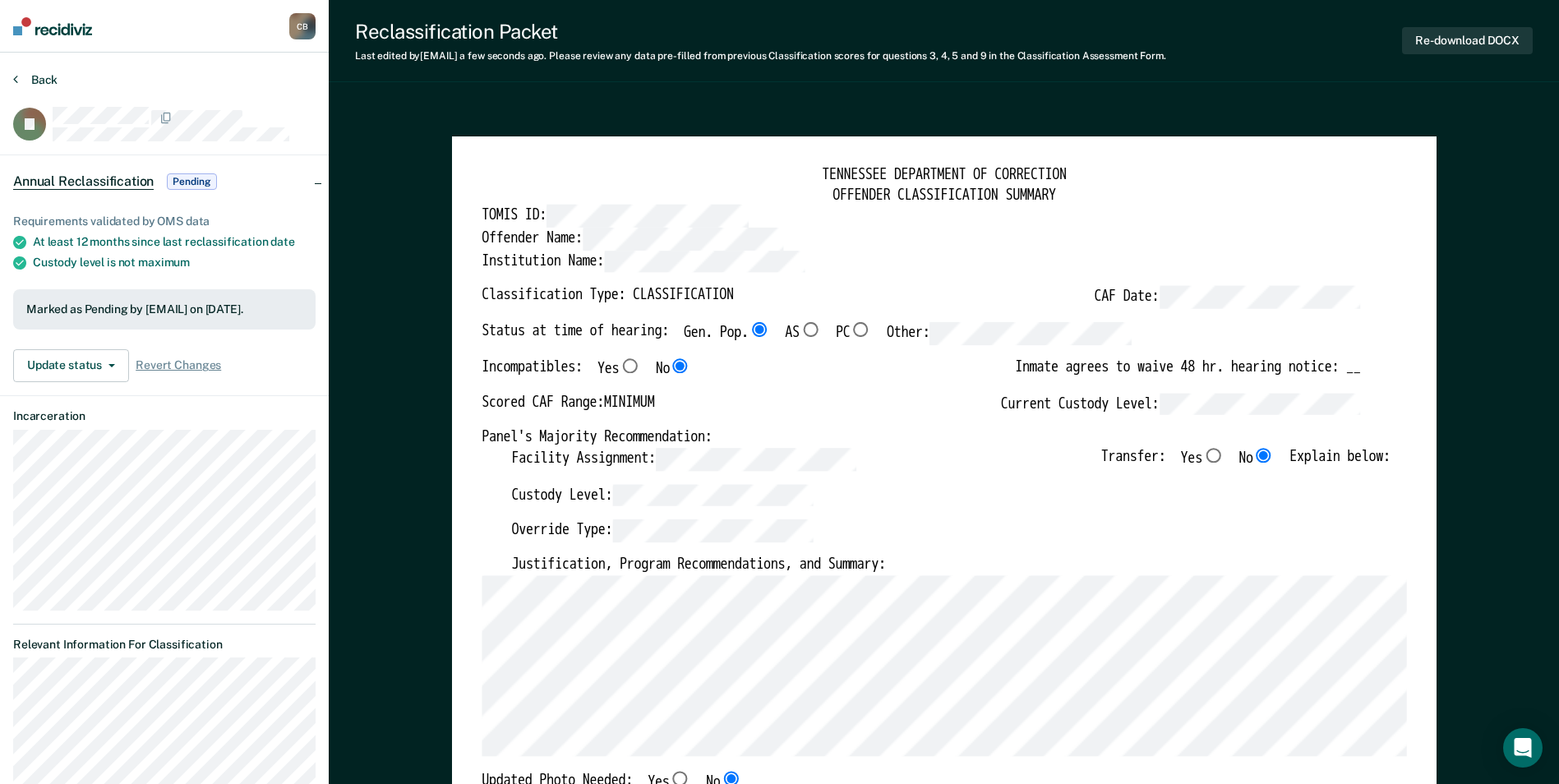 click on "Back" at bounding box center [35, 80] 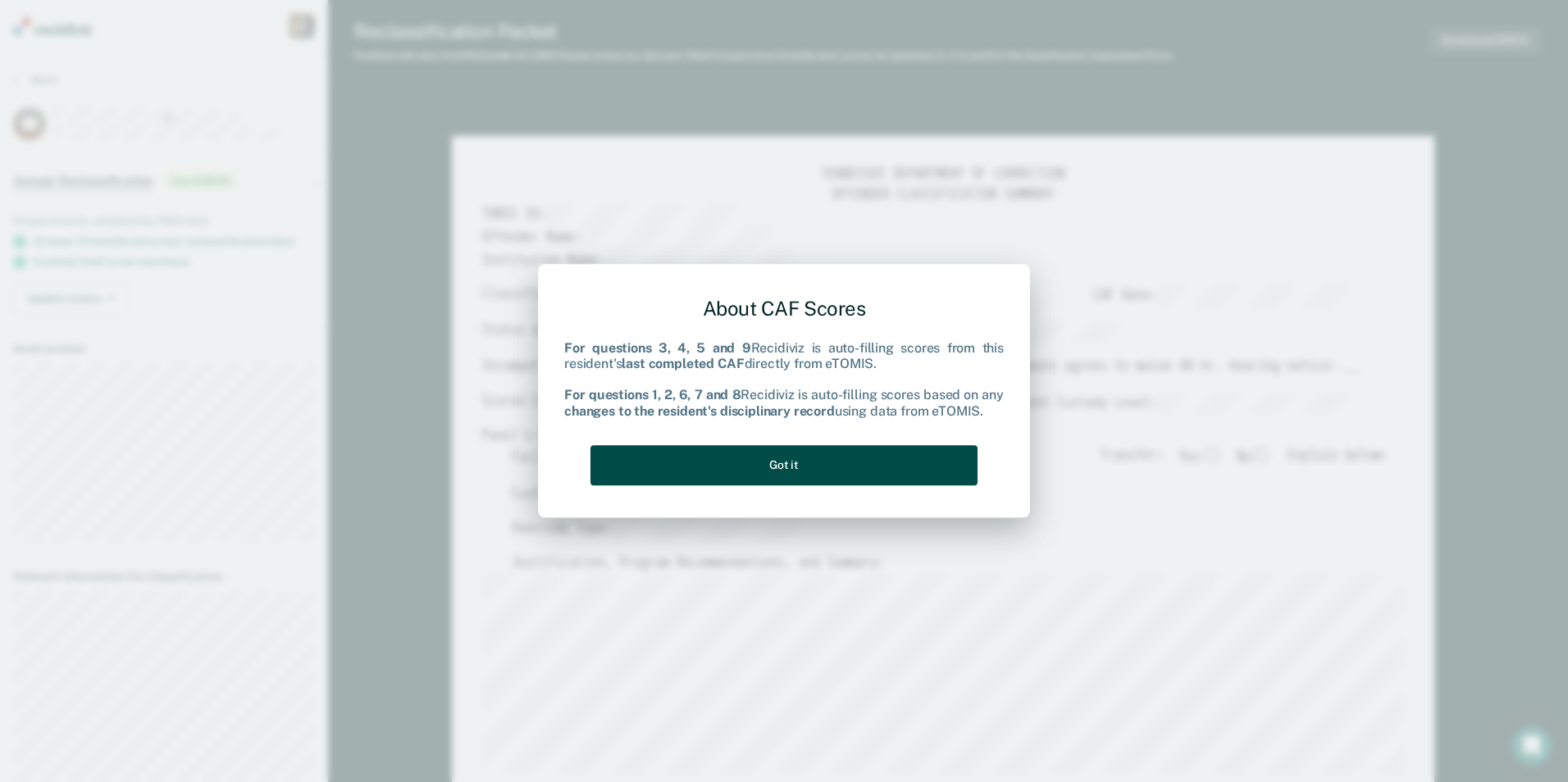 click on "Got it" at bounding box center [784, 465] 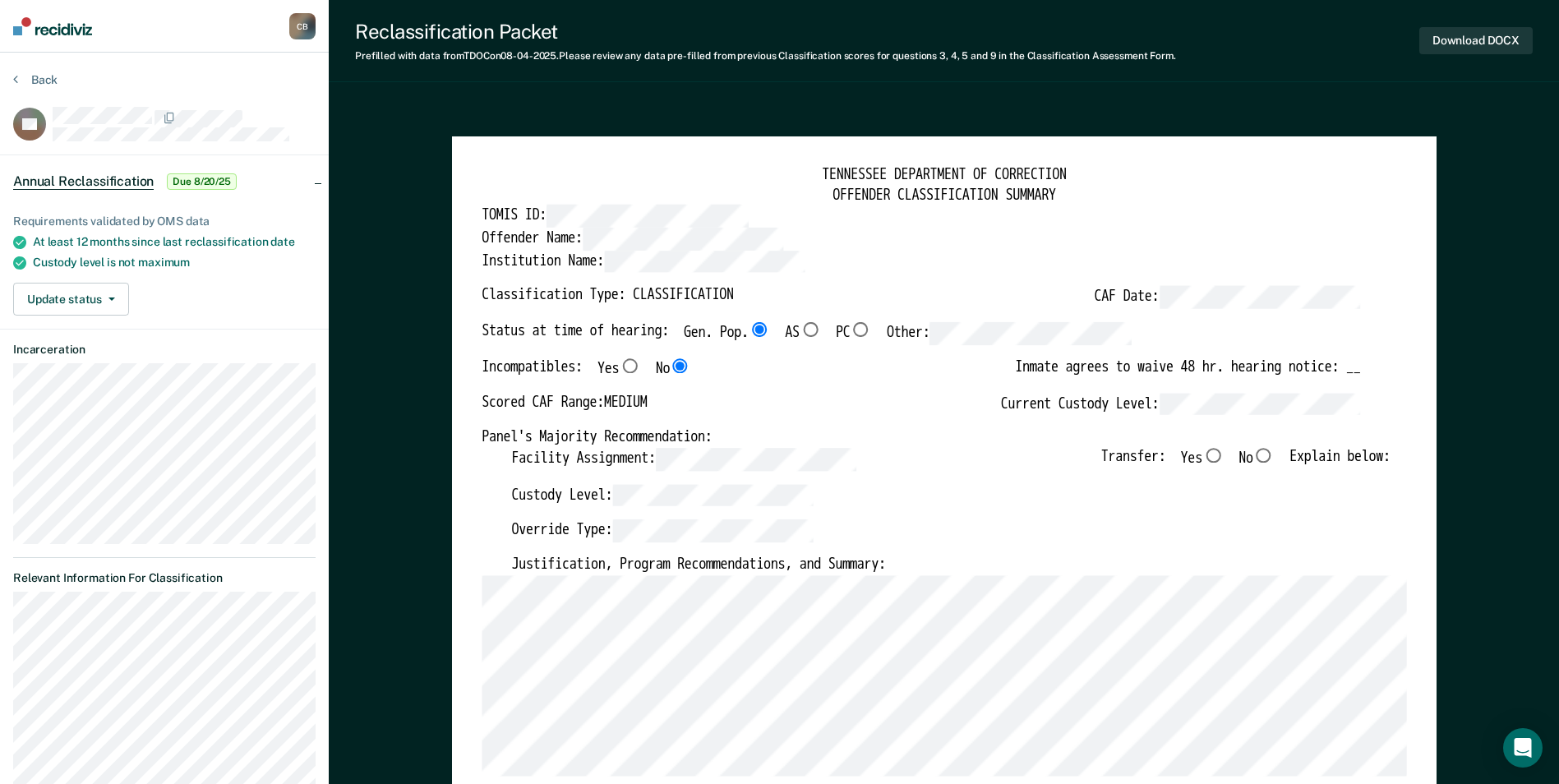 click on "No" at bounding box center [1263, 455] 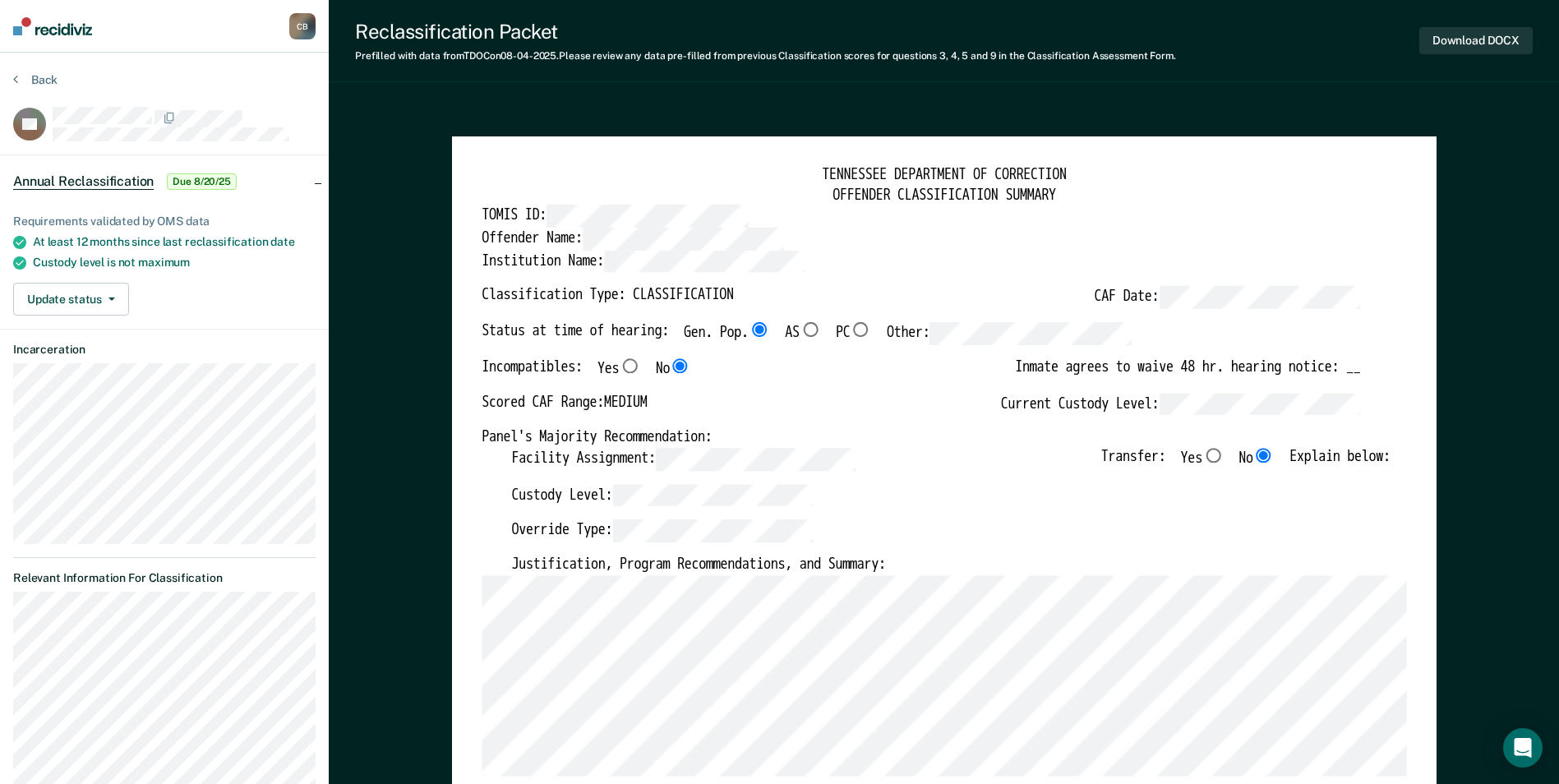 type on "x" 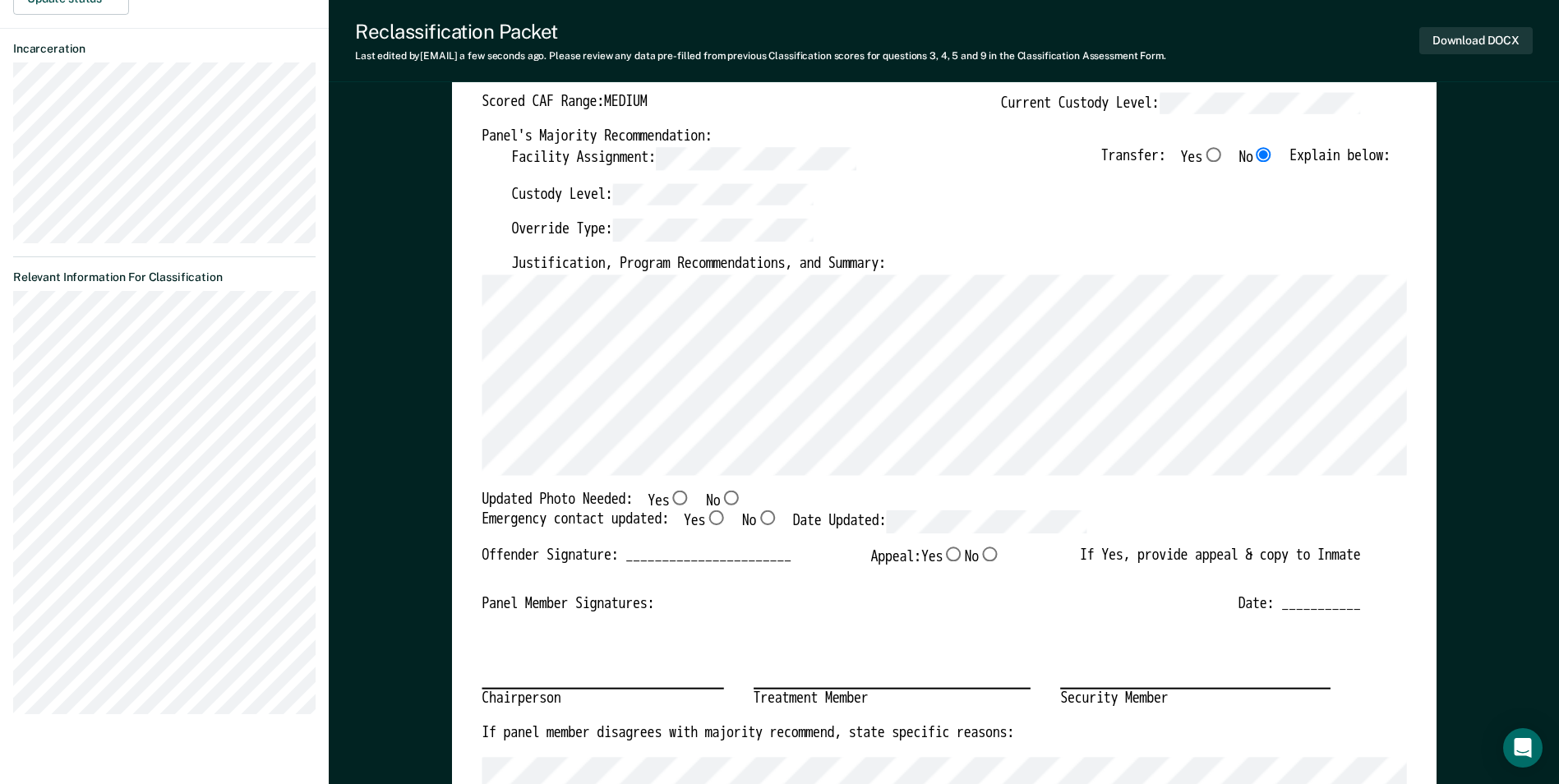 scroll, scrollTop: 329, scrollLeft: 0, axis: vertical 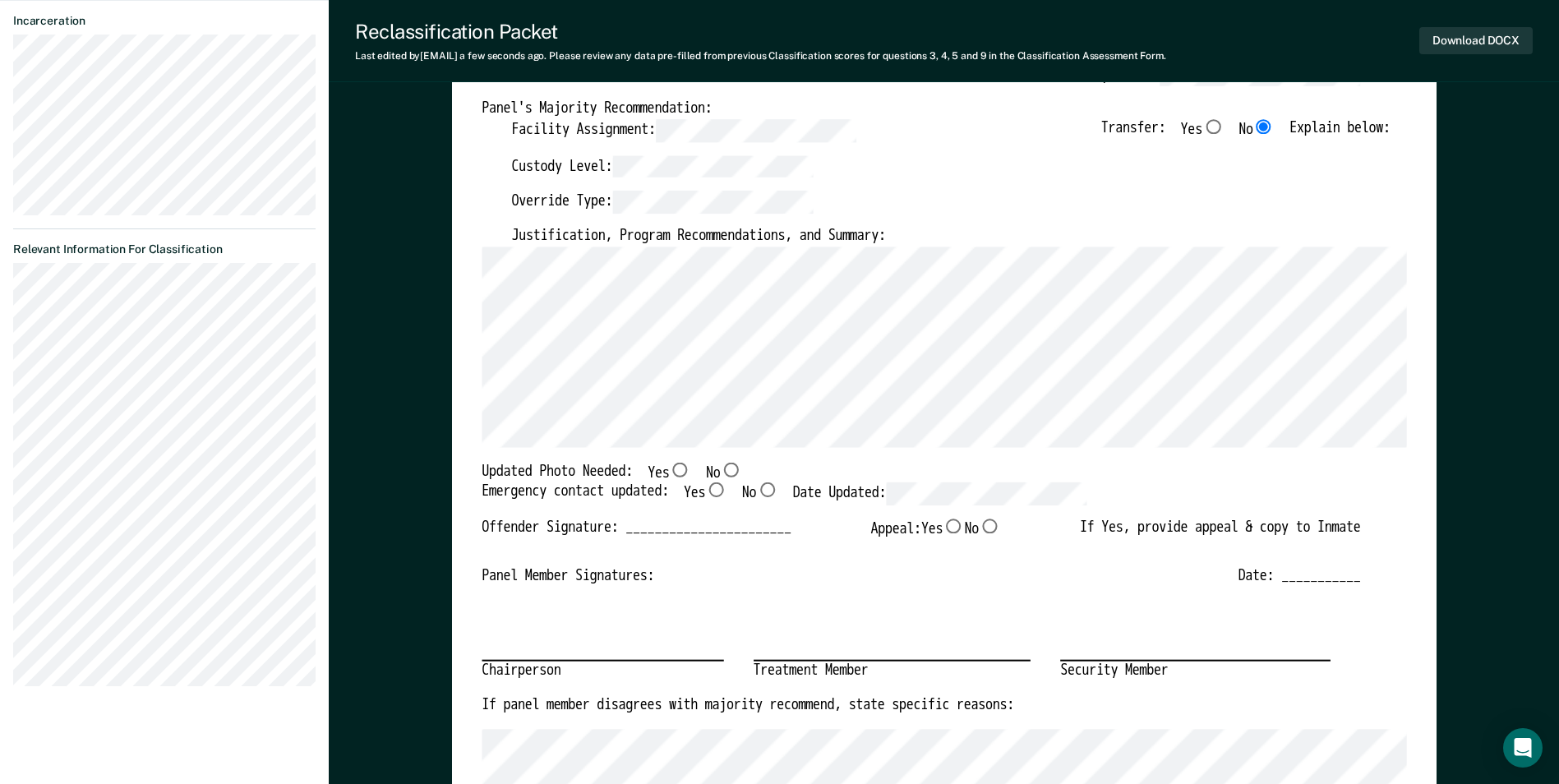click on "No" at bounding box center (731, 469) 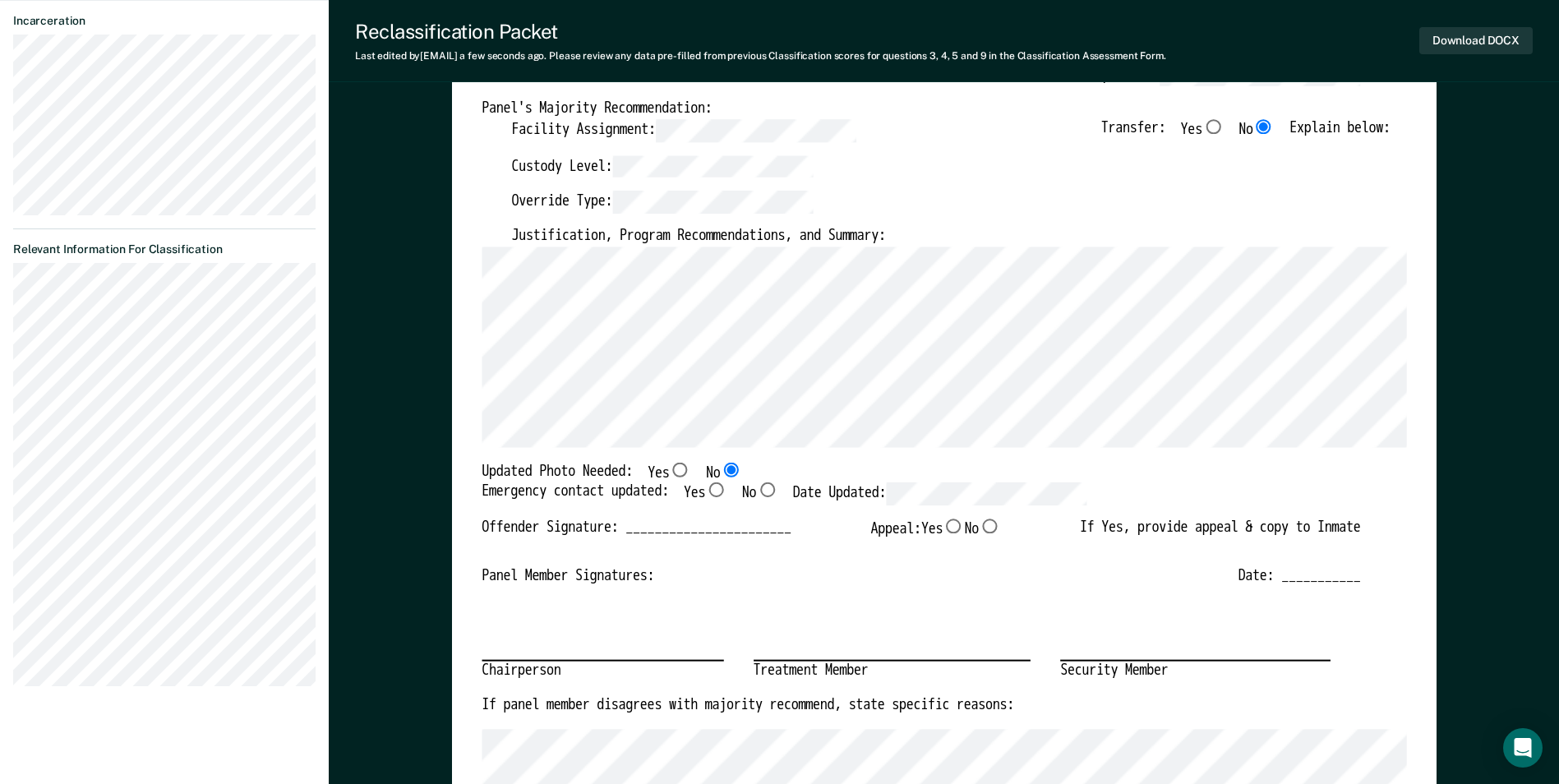 type on "x" 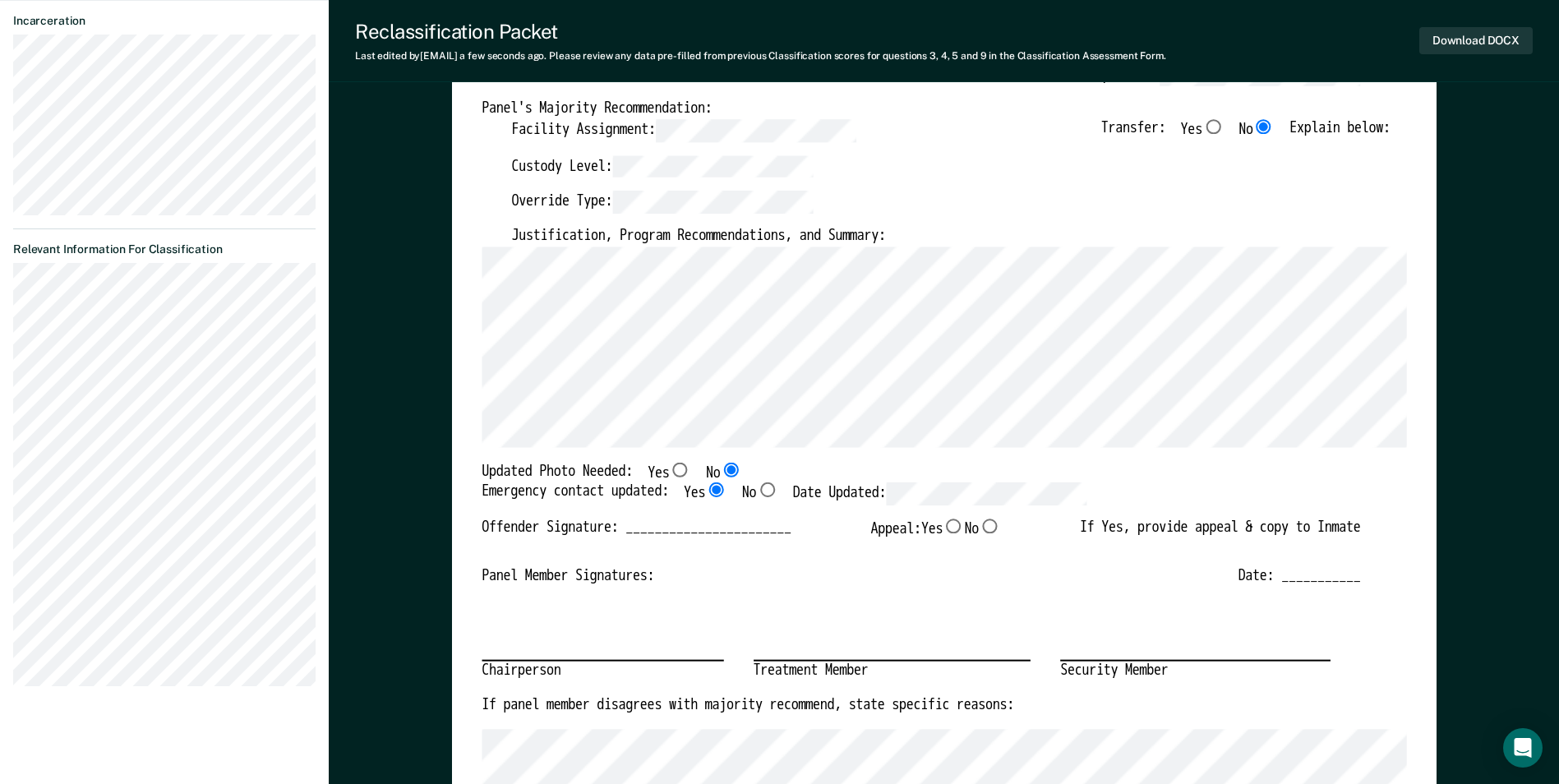 type on "x" 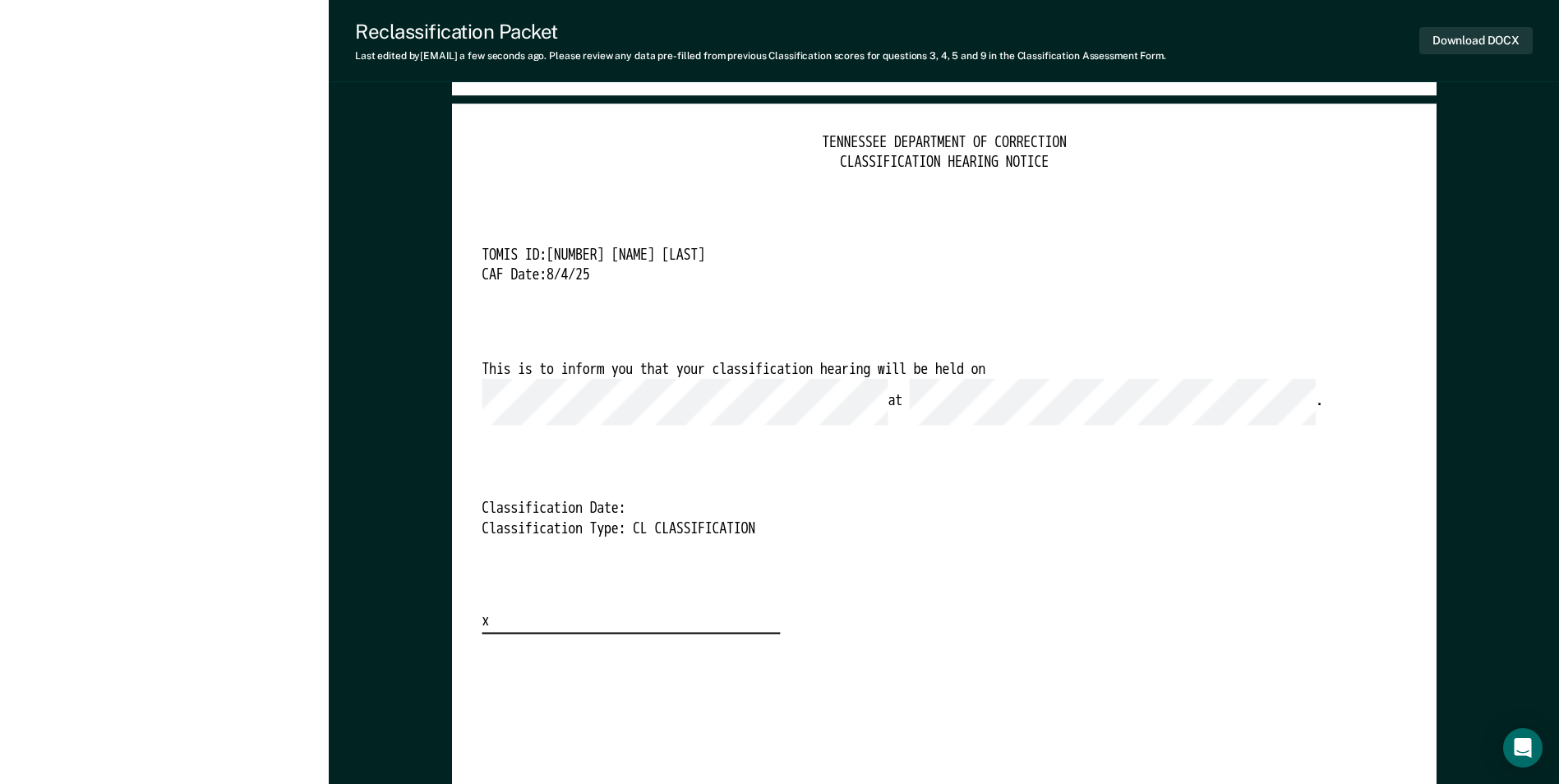 scroll, scrollTop: 4109, scrollLeft: 0, axis: vertical 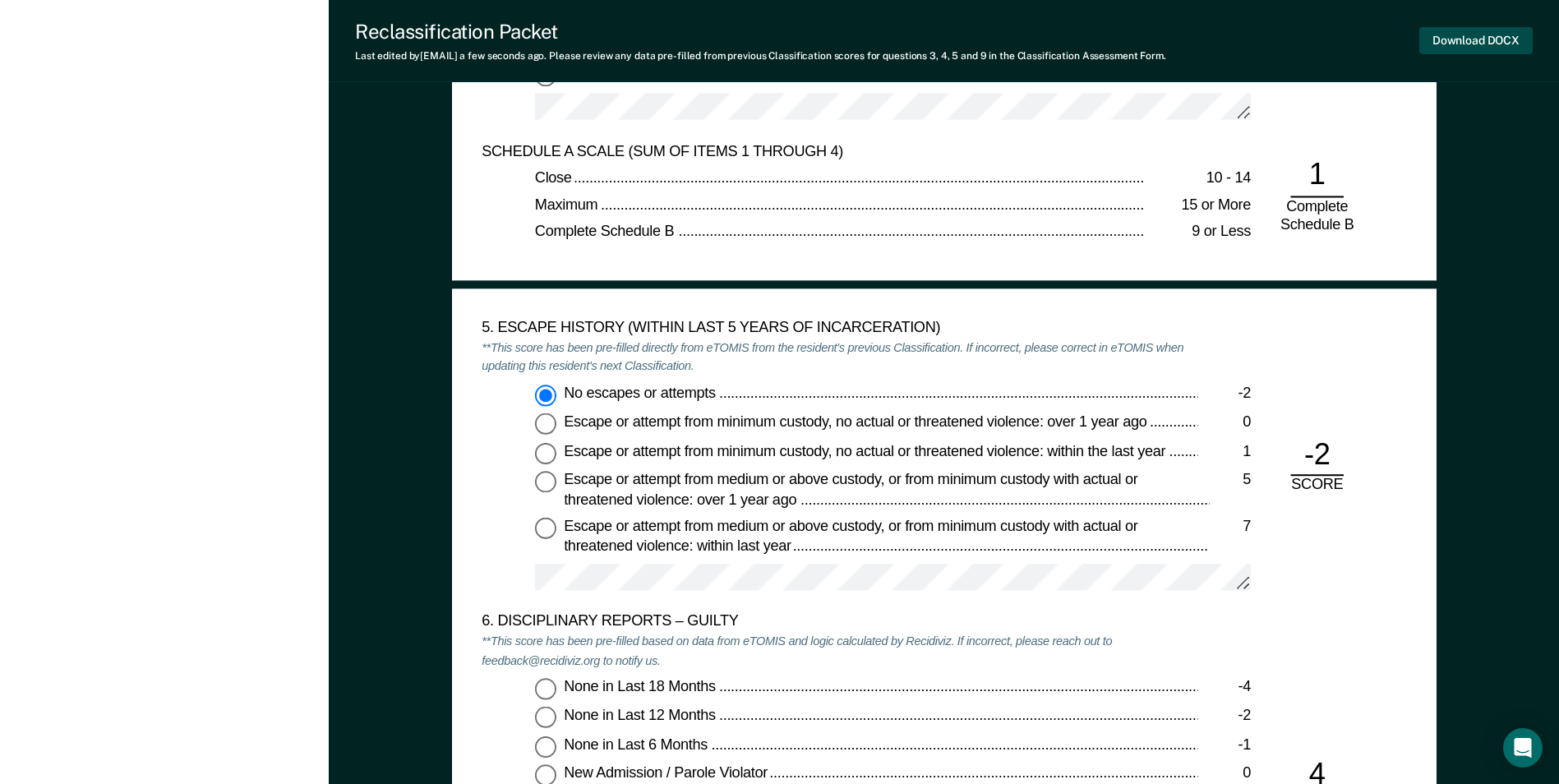 click on "Download DOCX" at bounding box center (1476, 40) 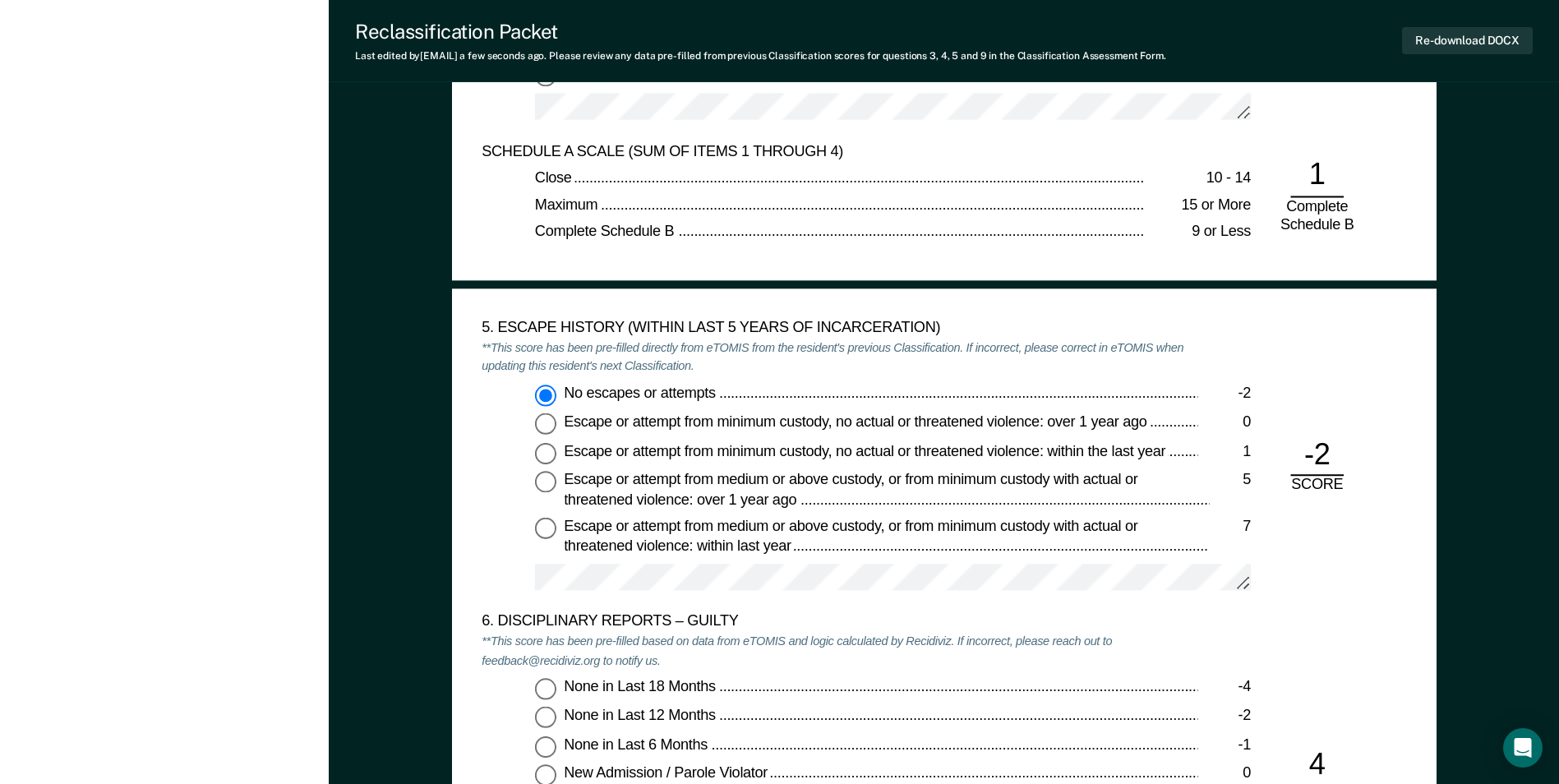 click on "5. ESCAPE HISTORY (WITHIN LAST 5 YEARS OF INCARCERATION) **This score has been pre-filled directly from eTOMIS from the resident's previous Classification. If incorrect, please correct in eTOMIS when updating this resident's next Classification. No escapes or attempts -2 Escape or attempt from minimum custody, no actual or threatened violence: over 1 year ago 0 Escape or attempt from minimum custody, no actual or threatened violence: within the last year 1 Escape or attempt from medium or above custody, or from minimum custody with actual or threatened violence: over 1 year ago 5 Escape or attempt from medium or above custody, or from minimum custody with actual or threatened violence: within last year 7 -2 SCORE 6. DISCIPLINARY REPORTS – GUILTY **This score has been pre-filled based on data from eTOMIS and logic calculated by Recidiviz. If incorrect, please reach out to feedback@recidiviz.org to notify us. None in Last 18 Months -4 None in Last 12 Months -2 None in Last 6 Months -1 0 One in Last 6 Months 1" at bounding box center [944, 1008] 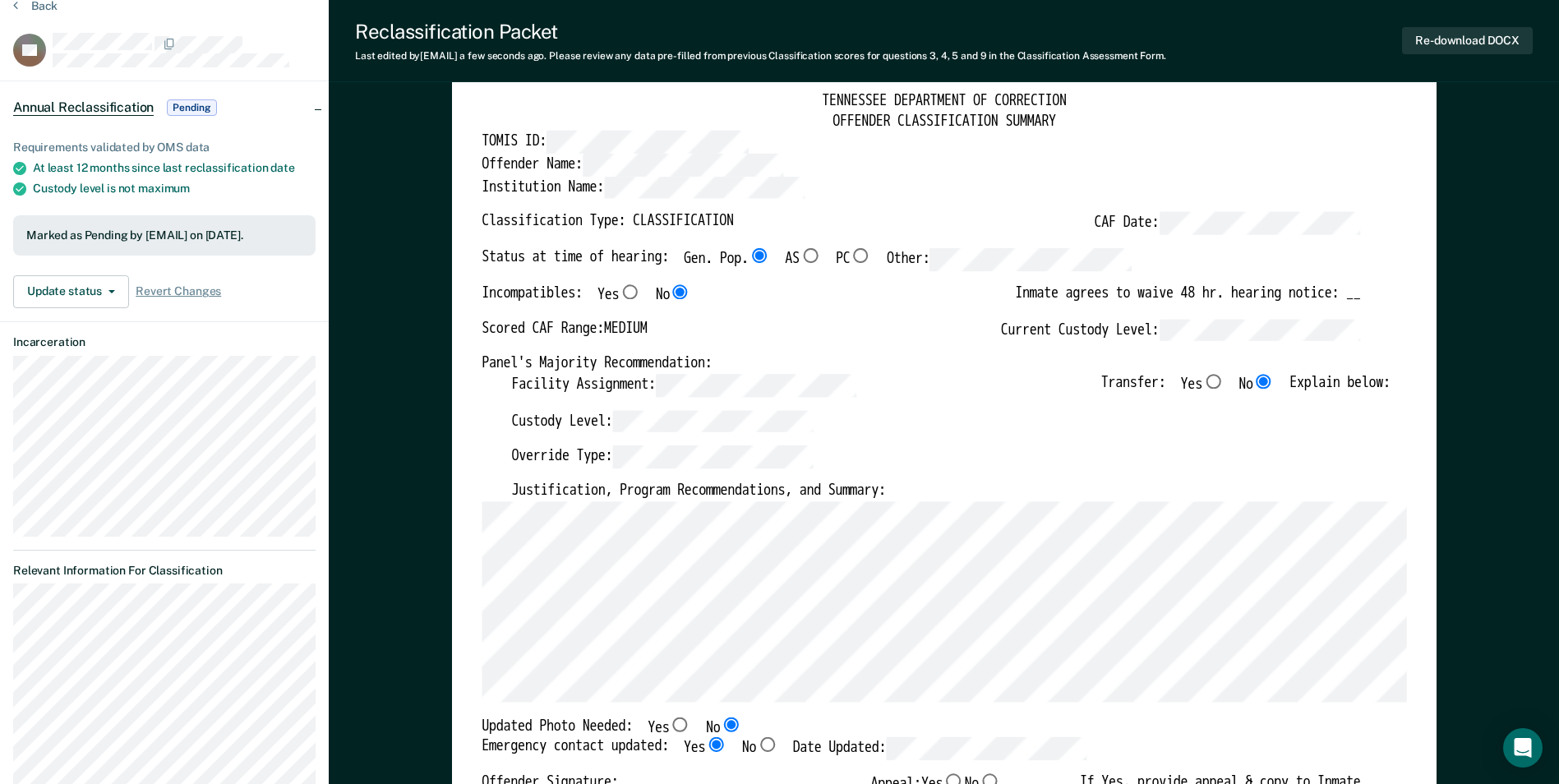 scroll, scrollTop: 73, scrollLeft: 0, axis: vertical 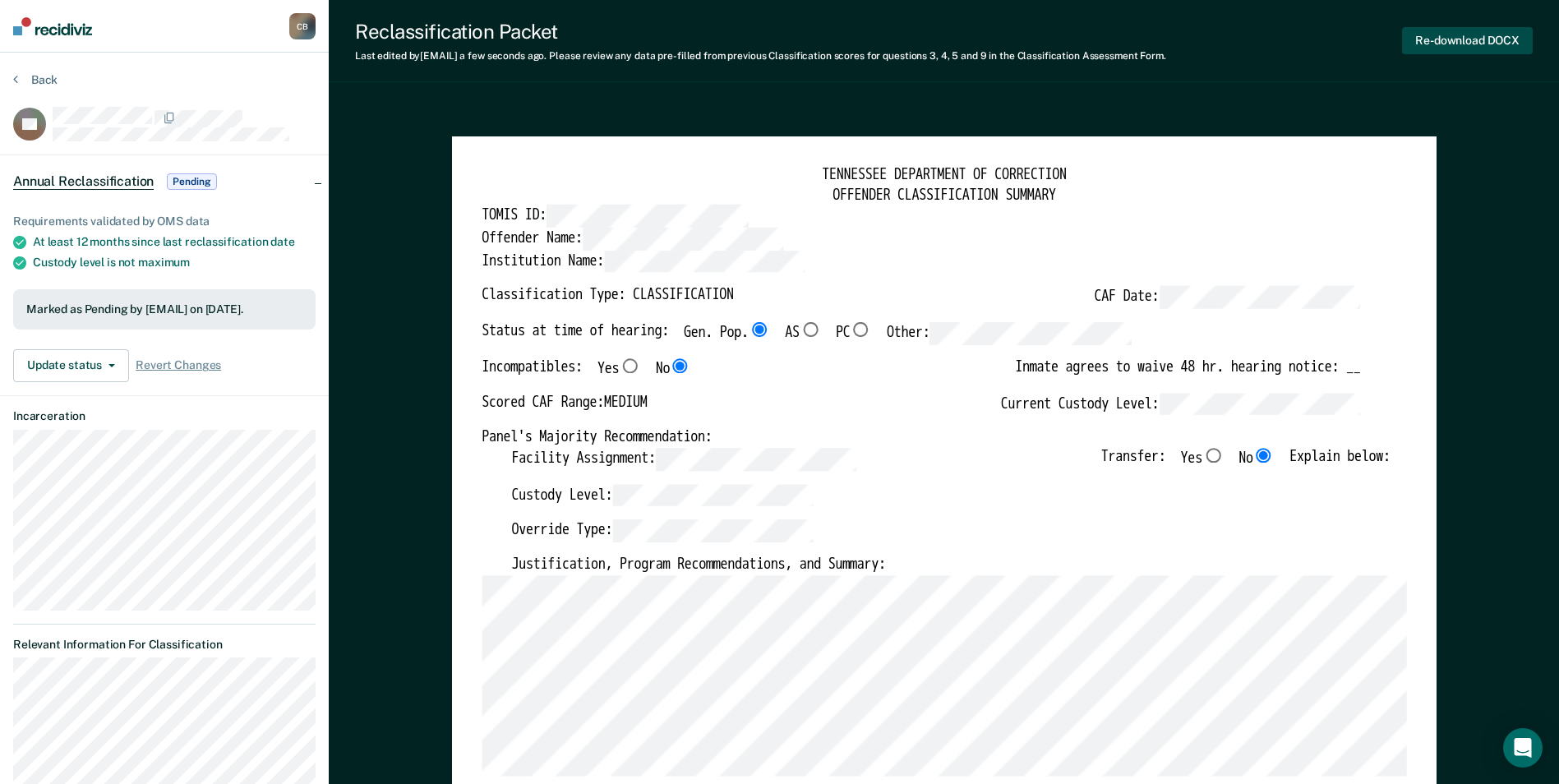 click on "Re-download DOCX" at bounding box center (1467, 40) 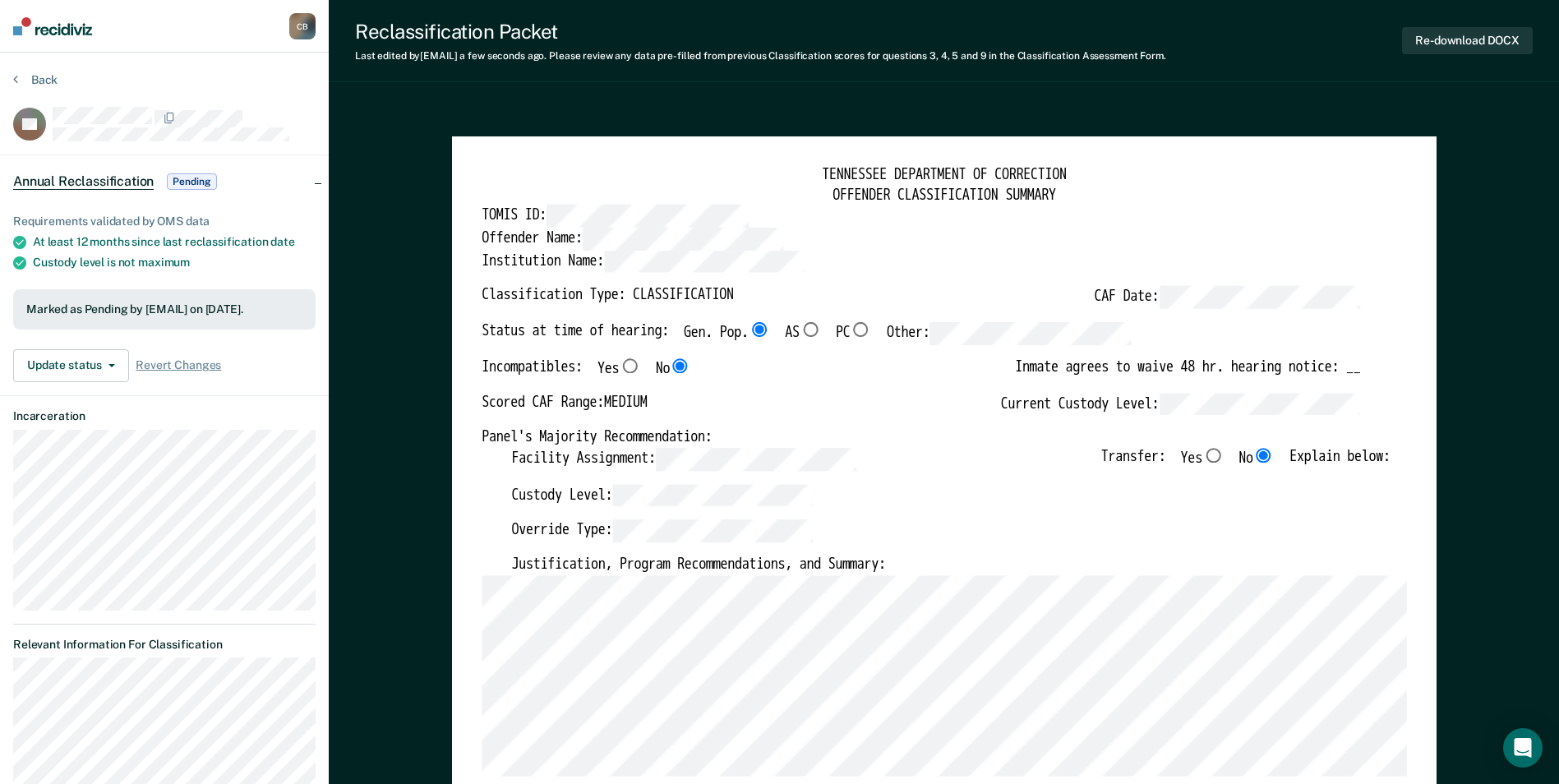 drag, startPoint x: 926, startPoint y: 103, endPoint x: 299, endPoint y: 27, distance: 631.5893 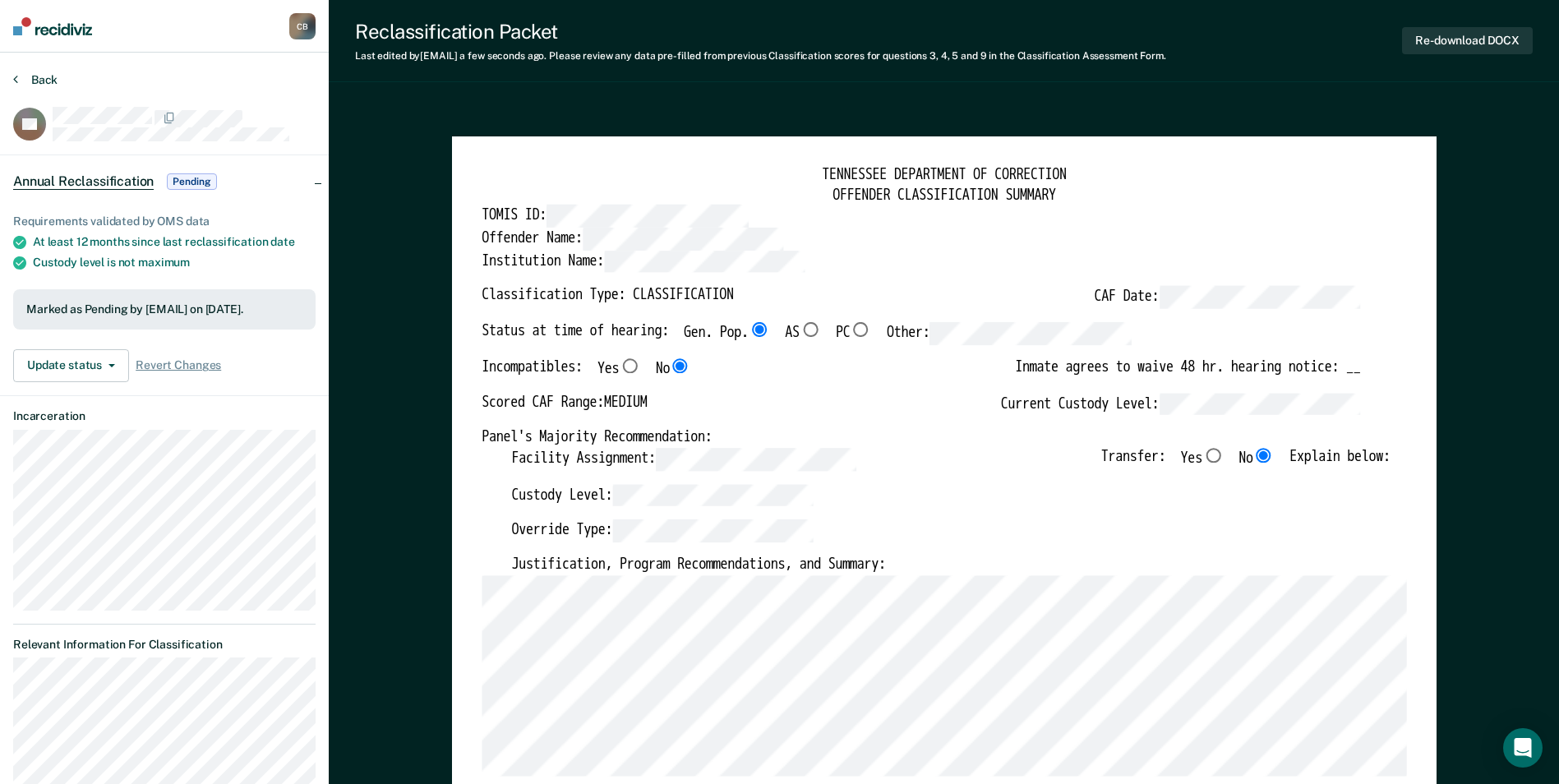 click on "Back" at bounding box center (35, 80) 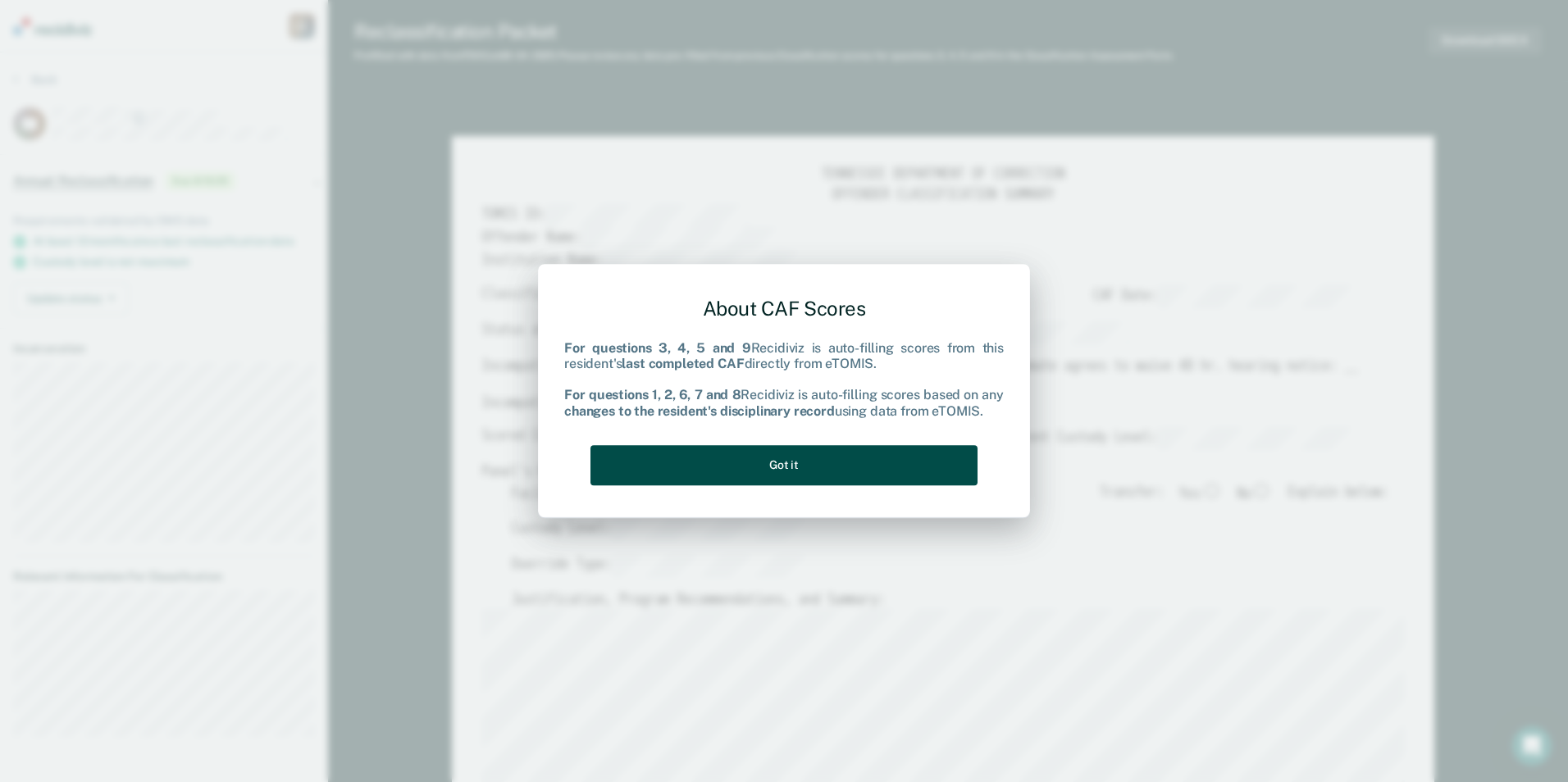 click on "Got it" at bounding box center [784, 465] 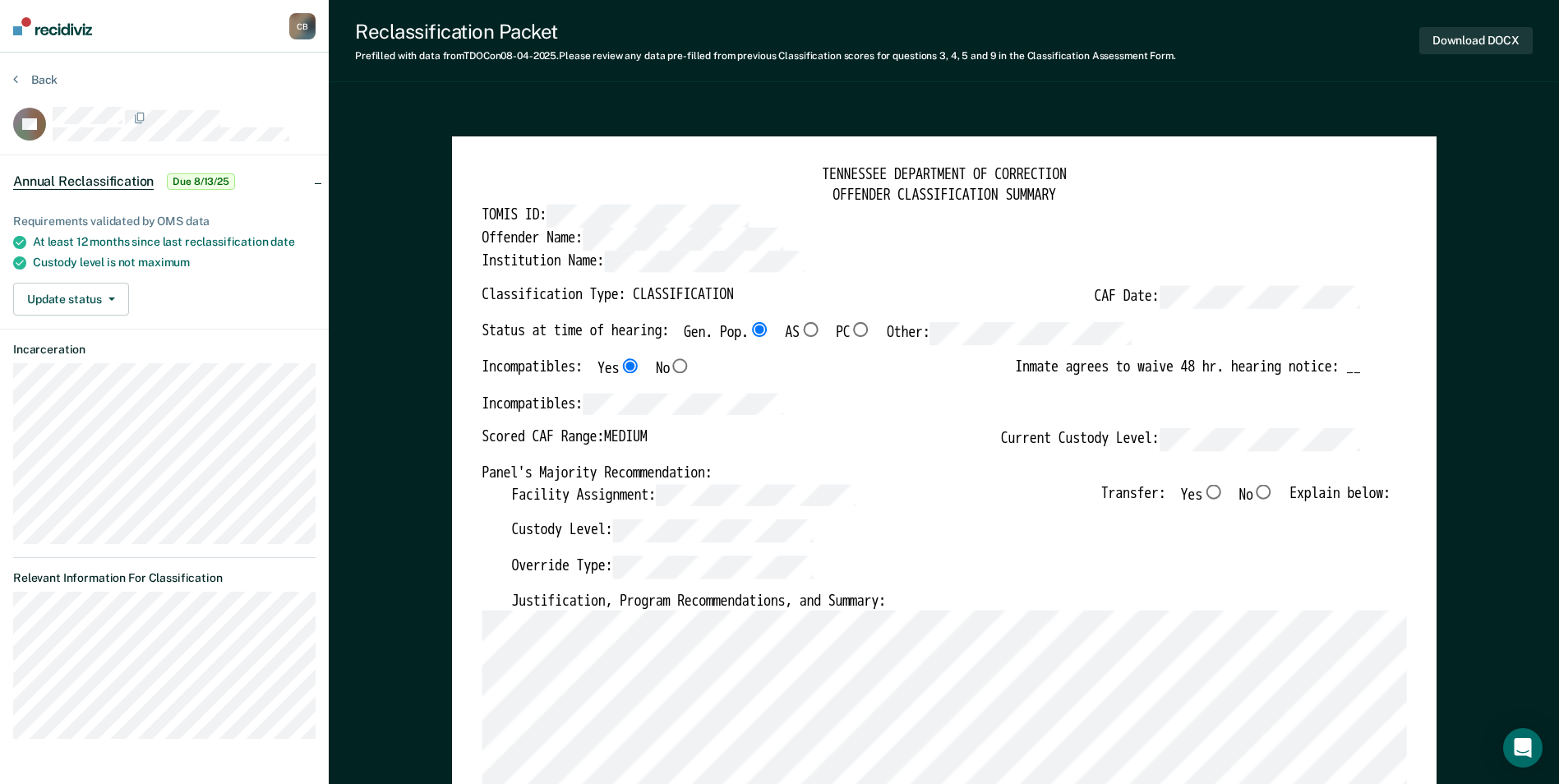 click on "No" at bounding box center (1263, 491) 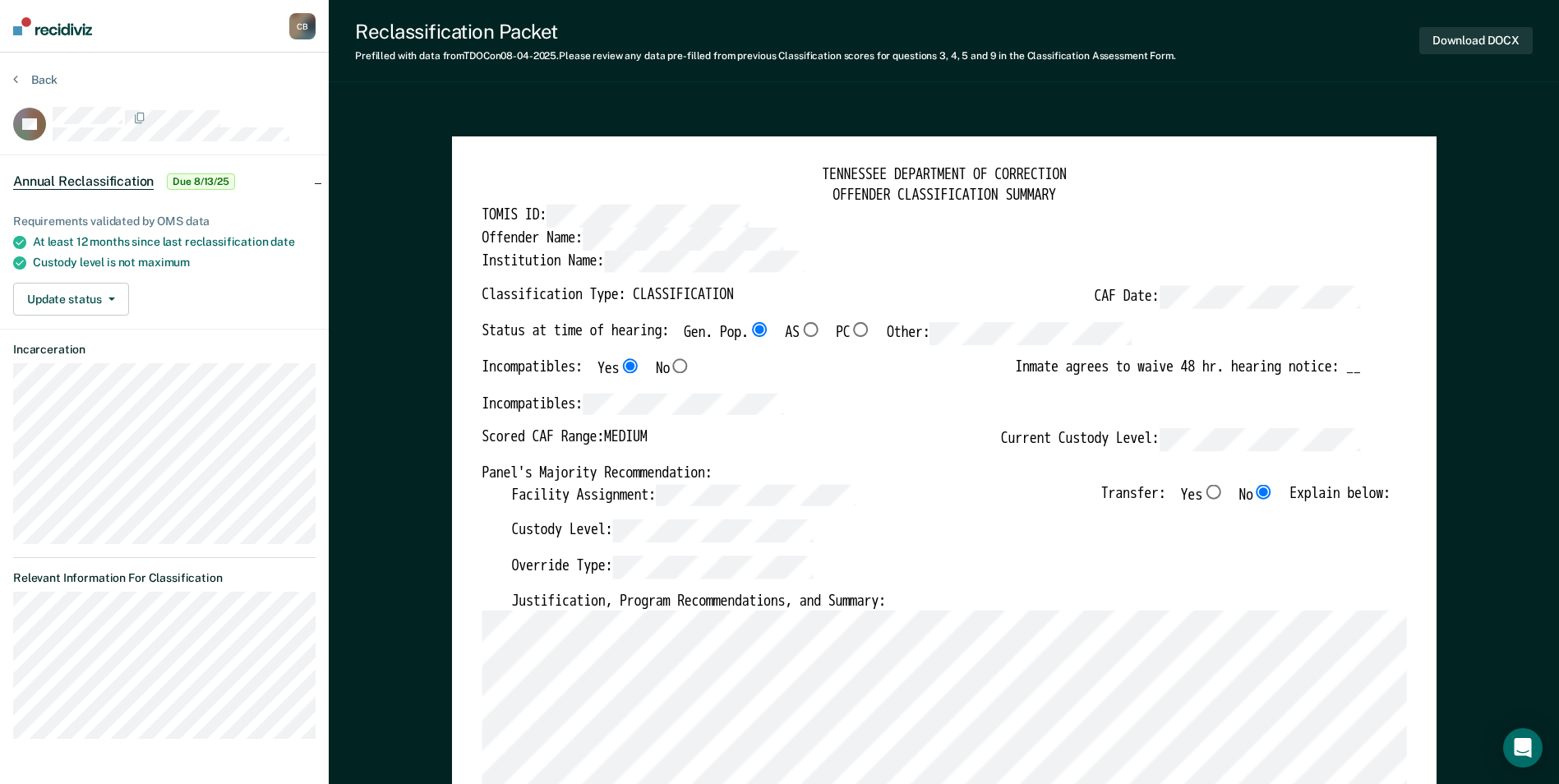type on "x" 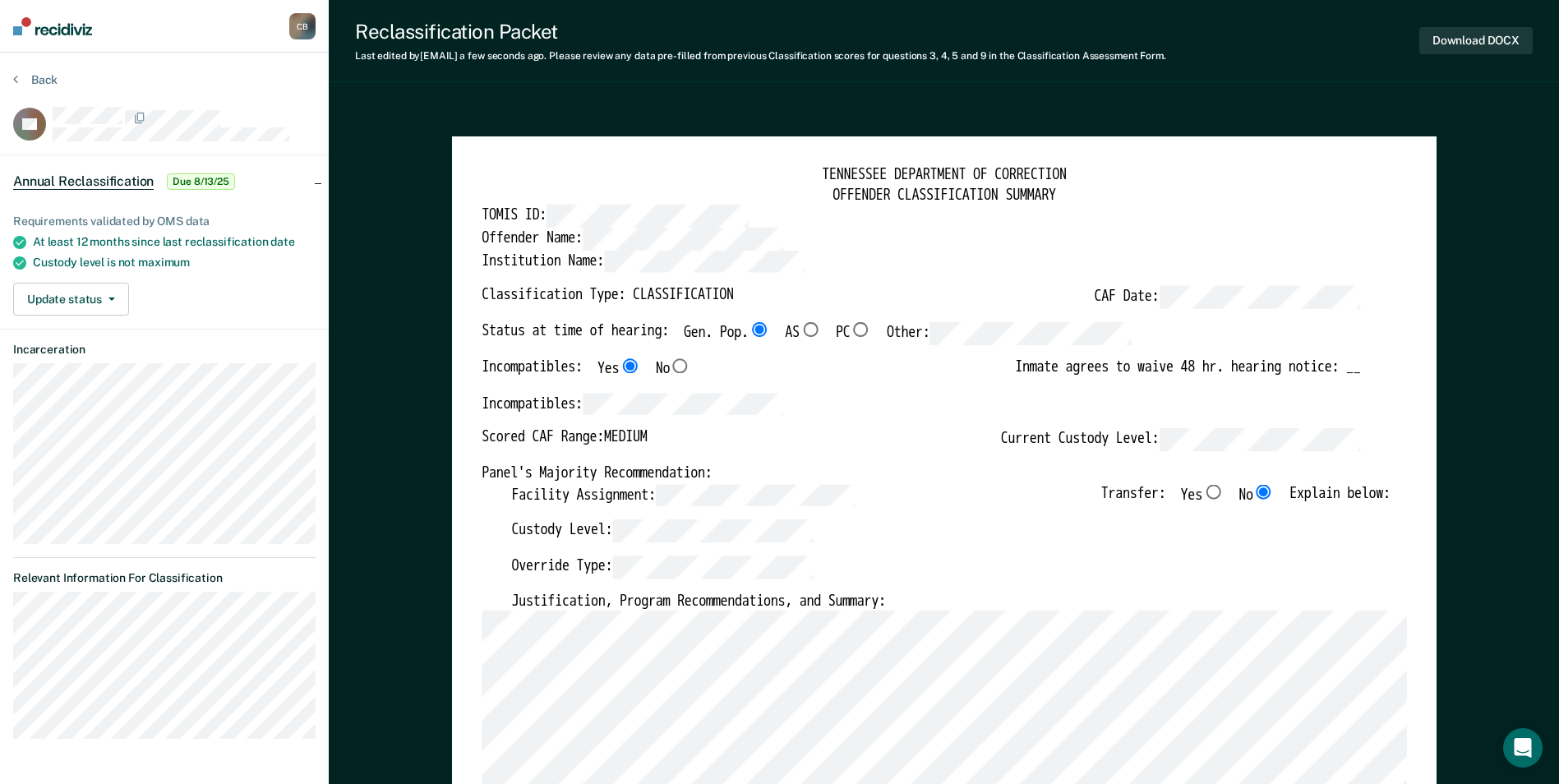 scroll, scrollTop: 0, scrollLeft: 3, axis: horizontal 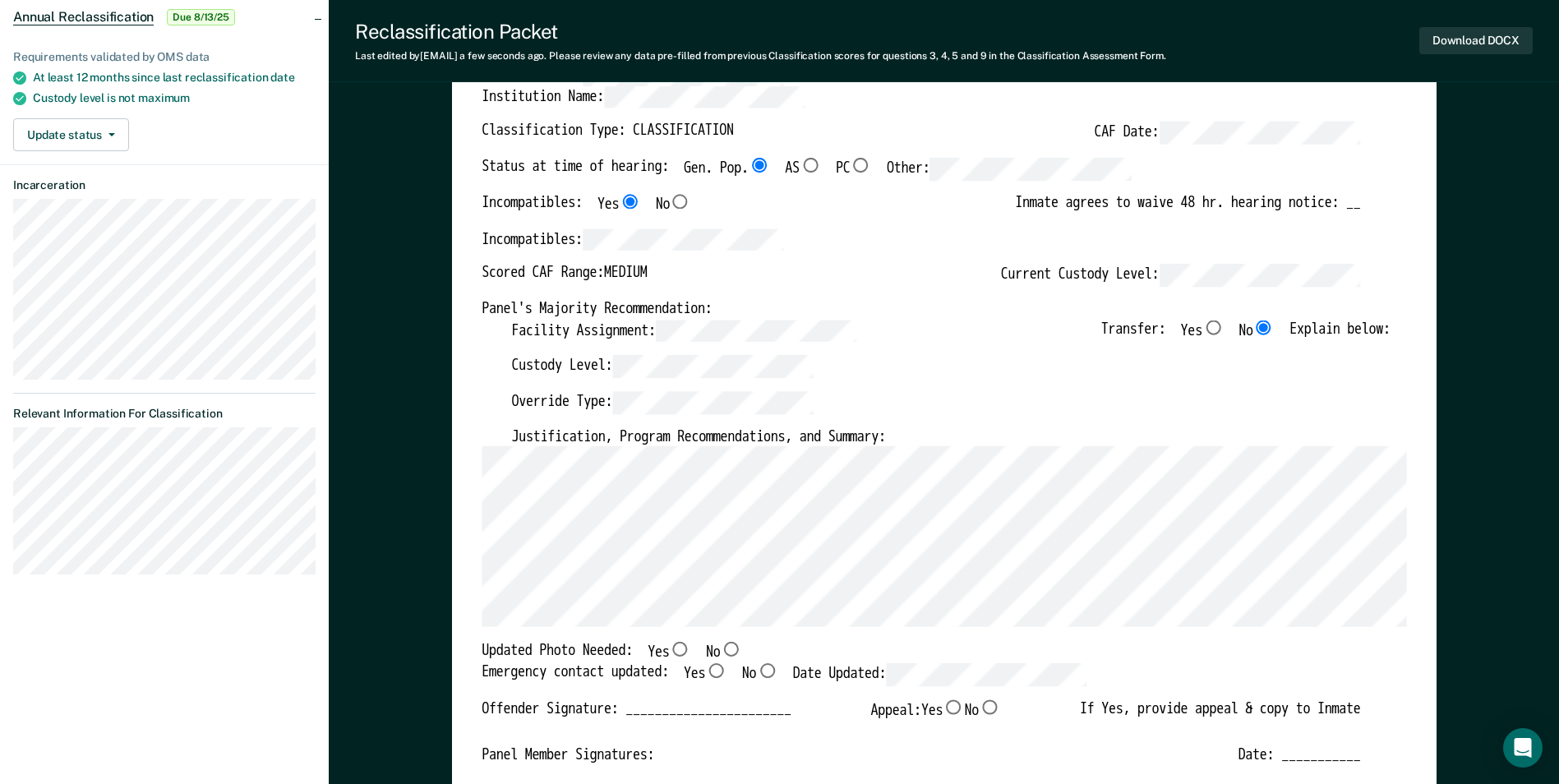 click on "No" at bounding box center (731, 650) 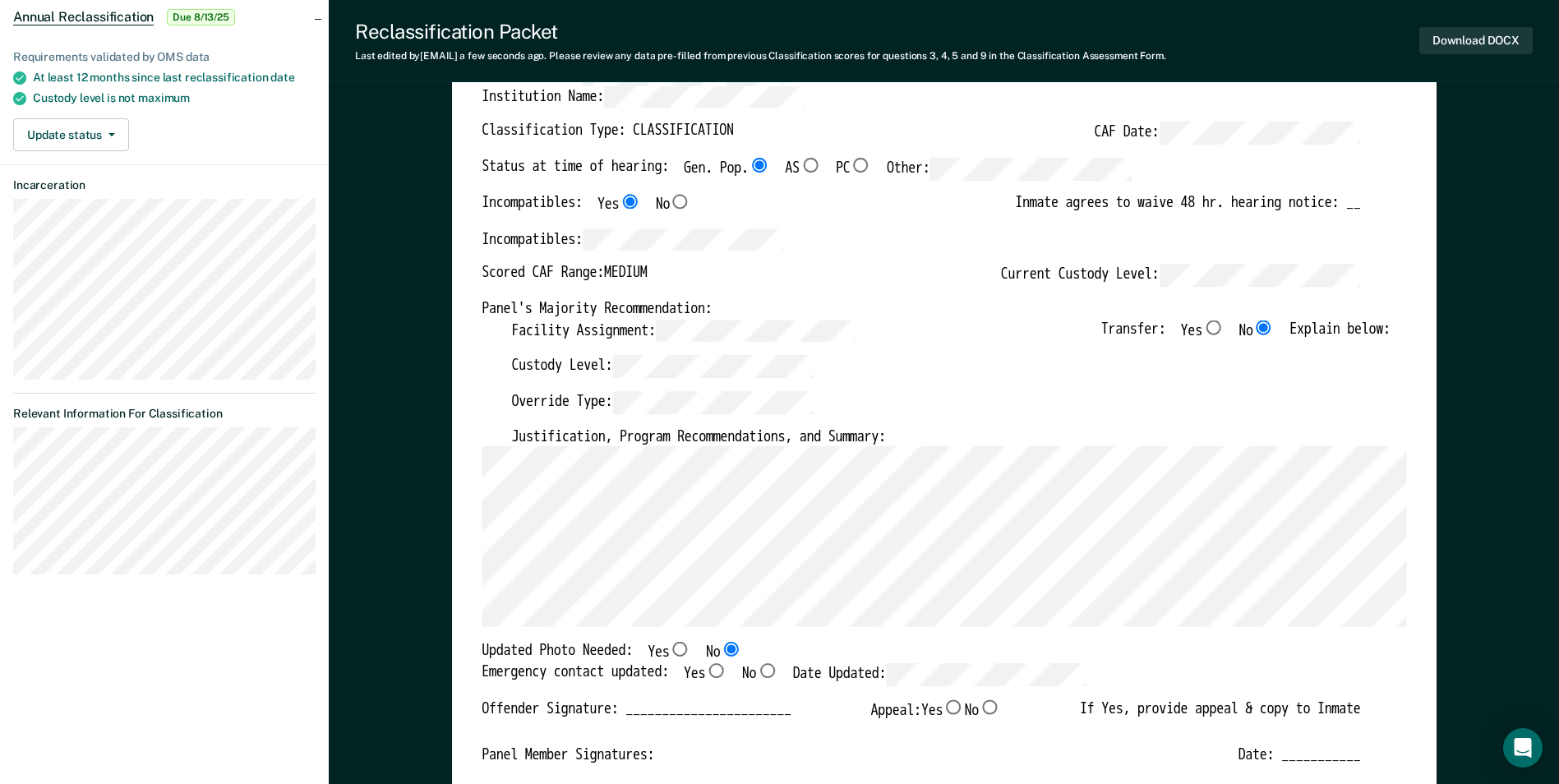 type on "x" 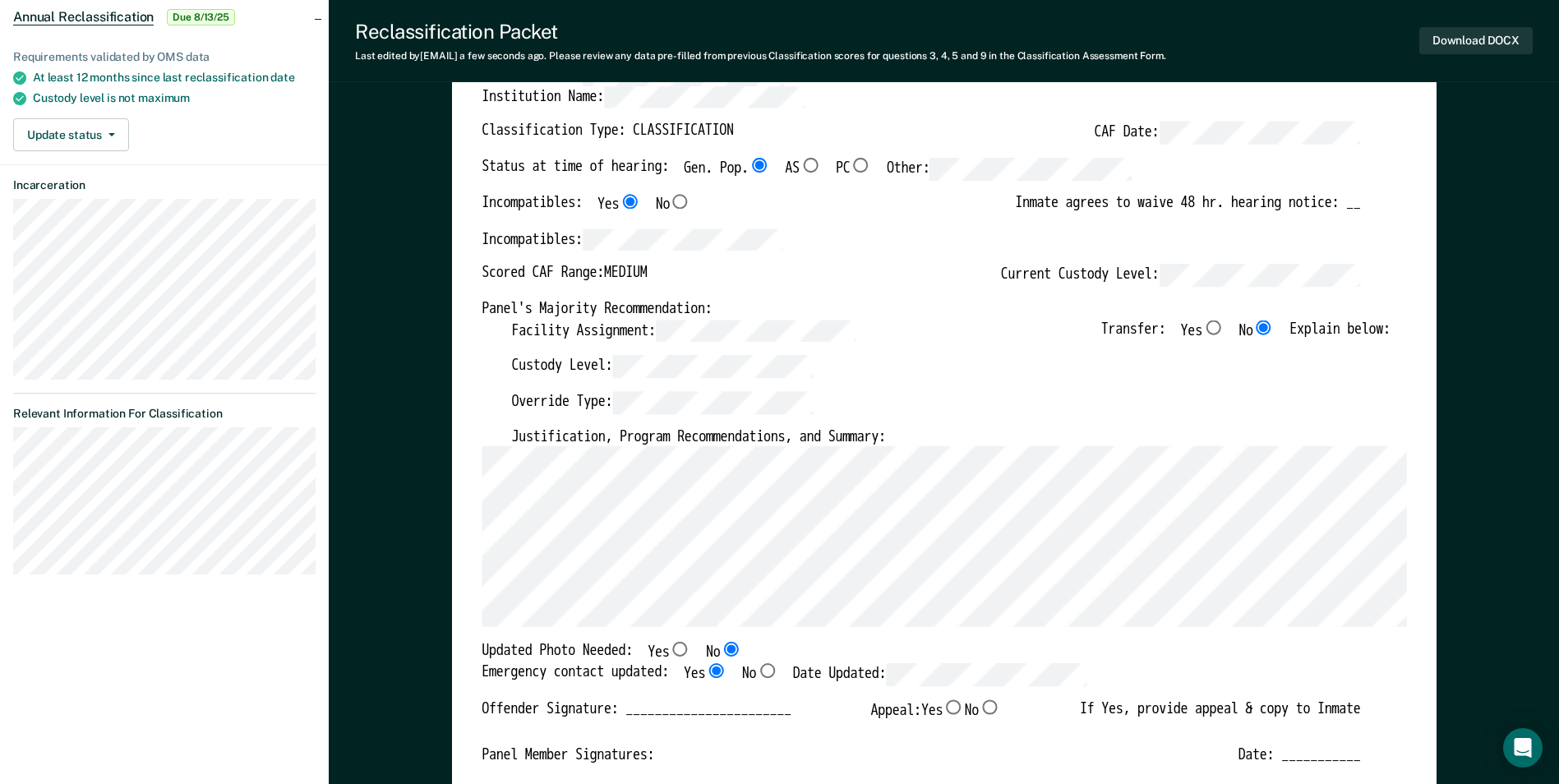 type on "x" 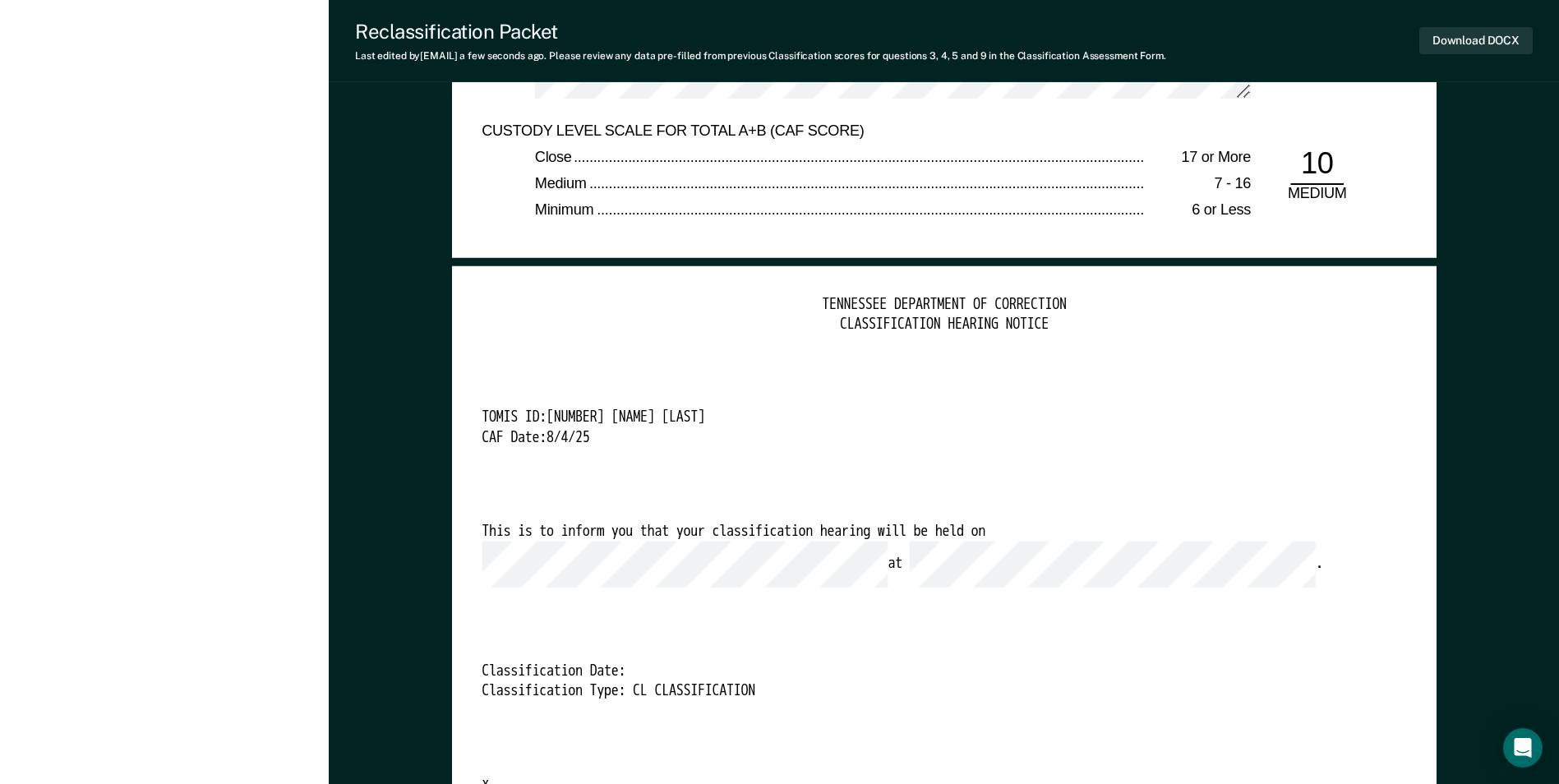scroll, scrollTop: 3862, scrollLeft: 0, axis: vertical 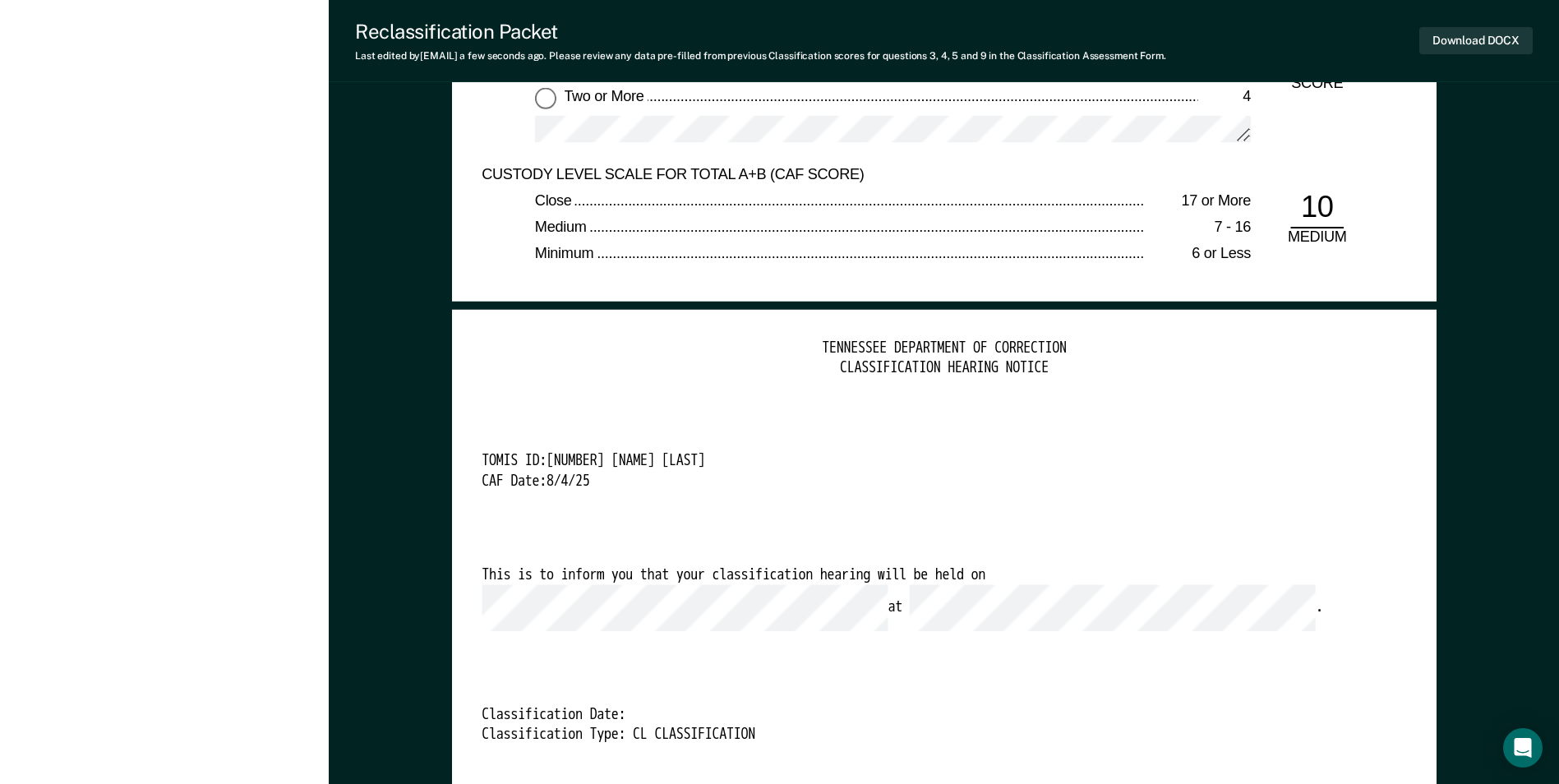 click on "This is to inform you that your classification hearing will be held on    at   ." at bounding box center [920, 598] 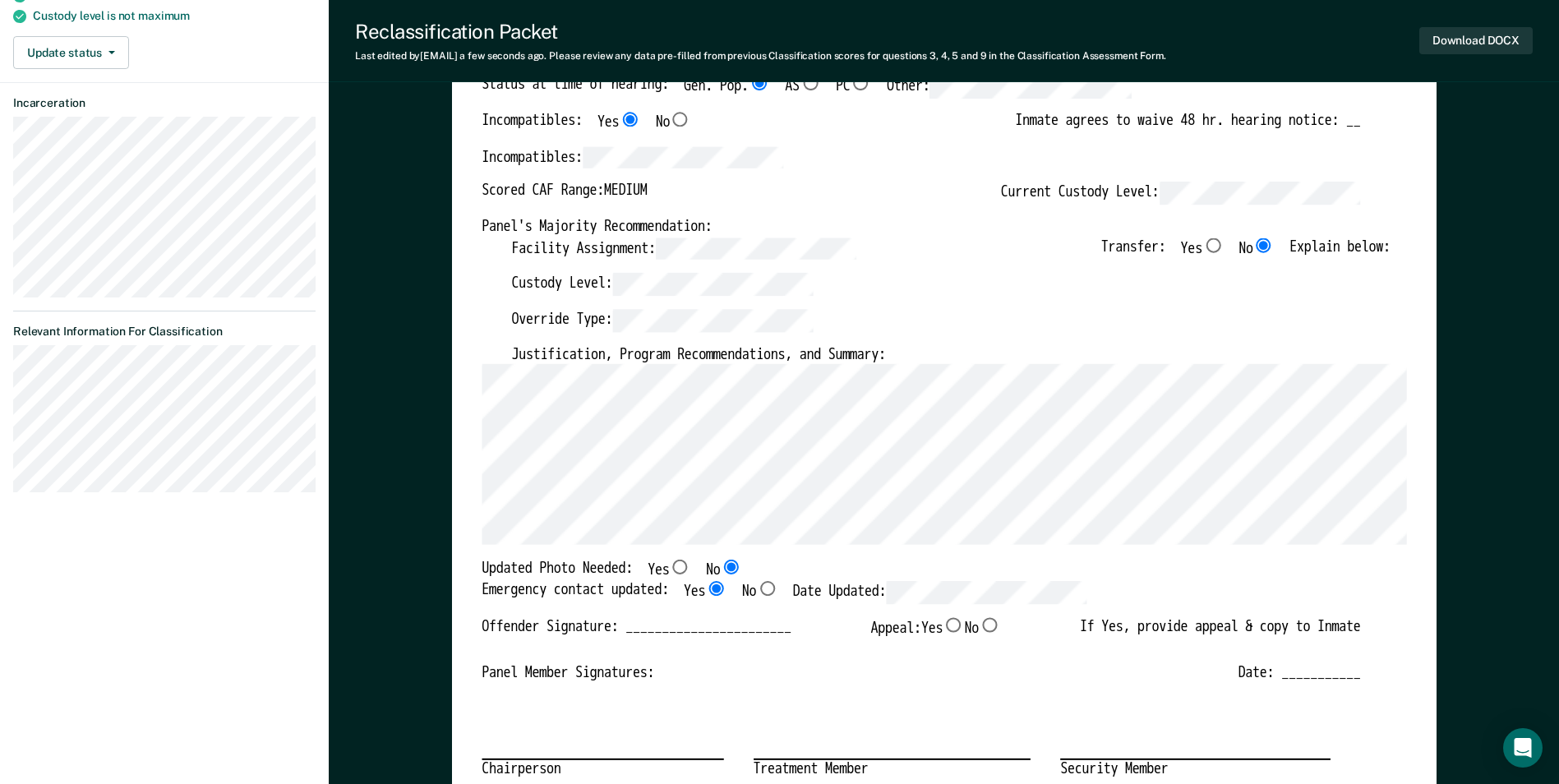 scroll, scrollTop: 0, scrollLeft: 0, axis: both 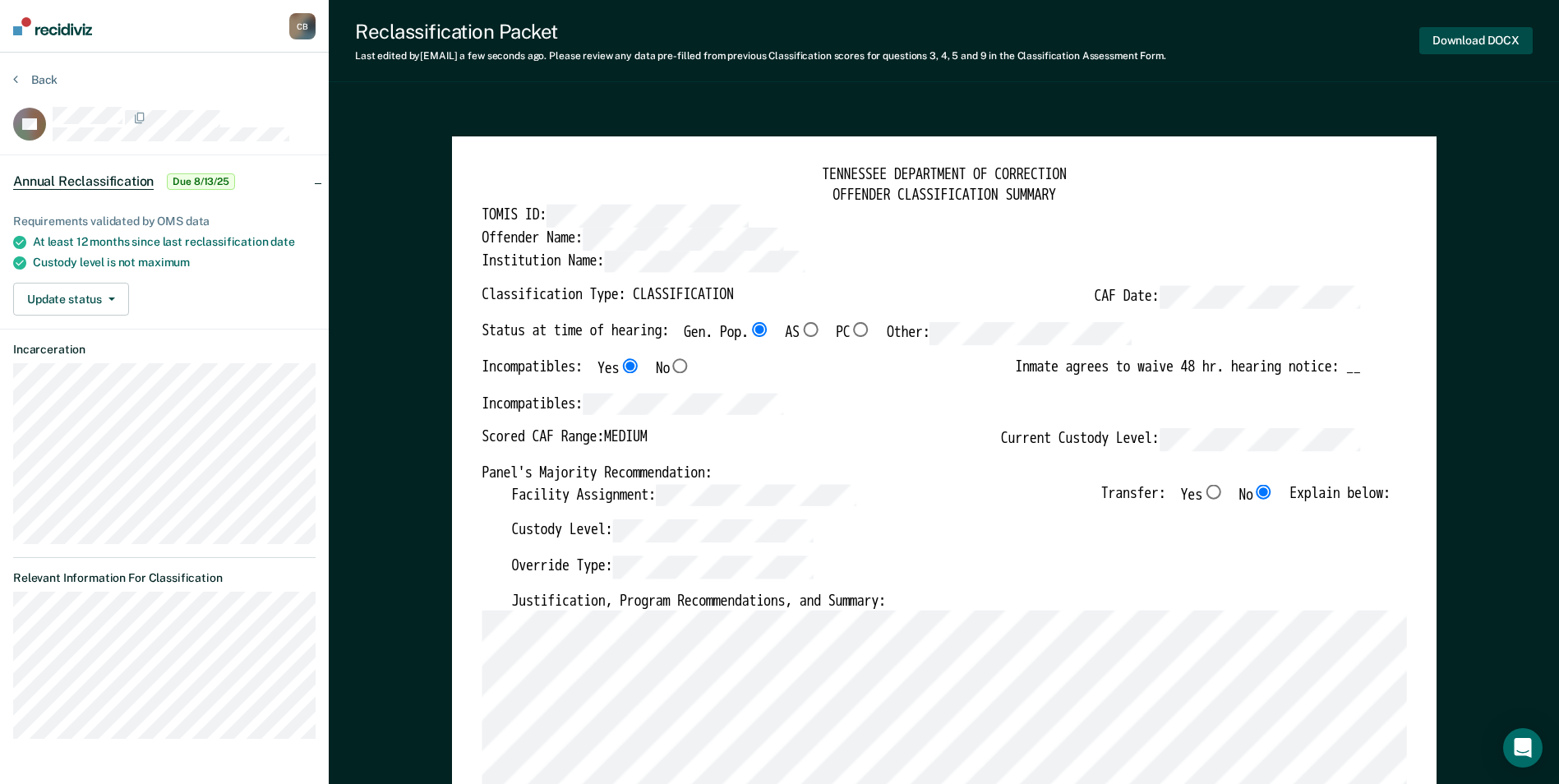 click on "Download DOCX" at bounding box center [1476, 40] 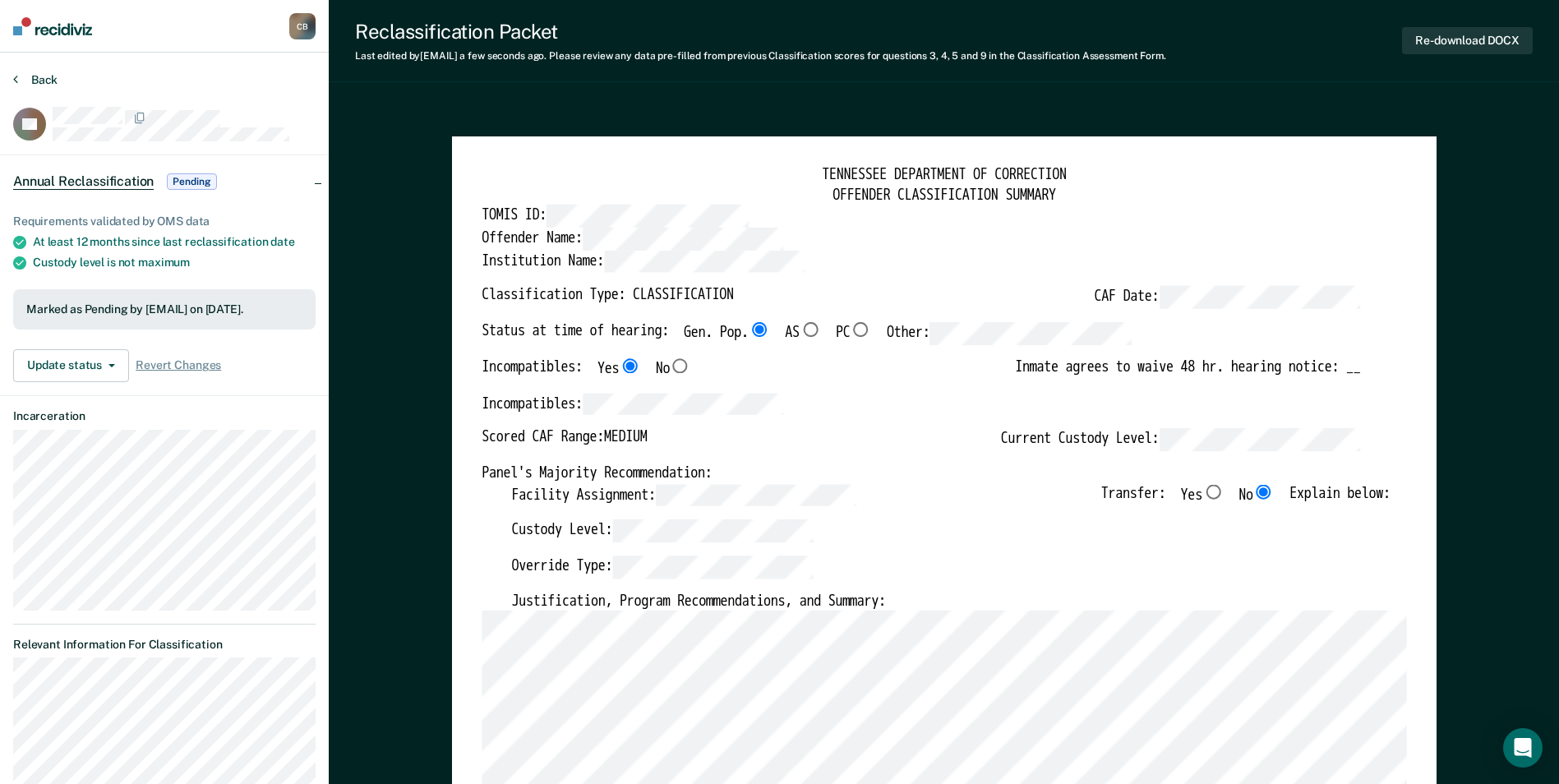 click on "Back" at bounding box center [35, 80] 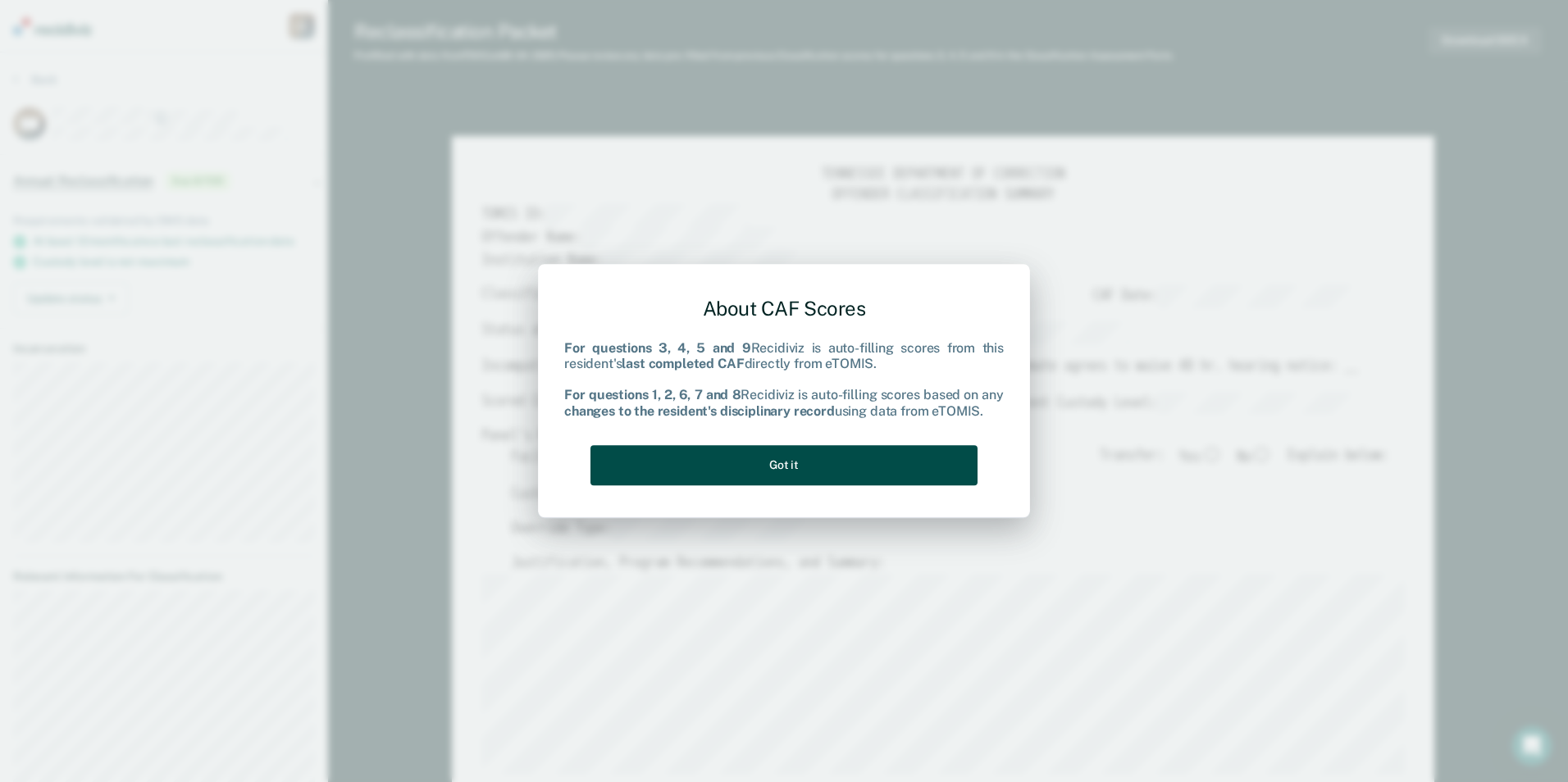 click on "Got it" at bounding box center (784, 465) 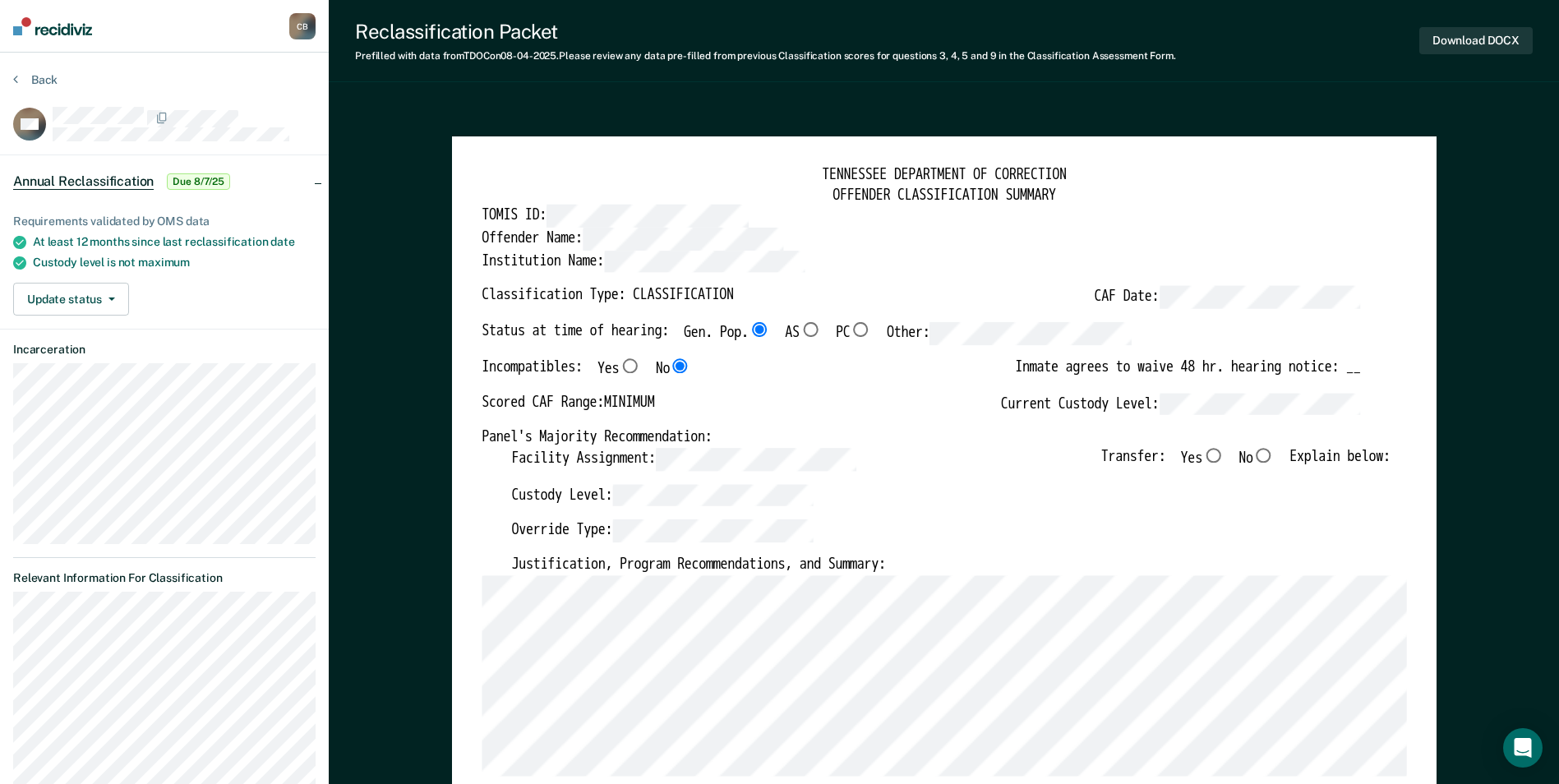 click on "No" at bounding box center [1263, 455] 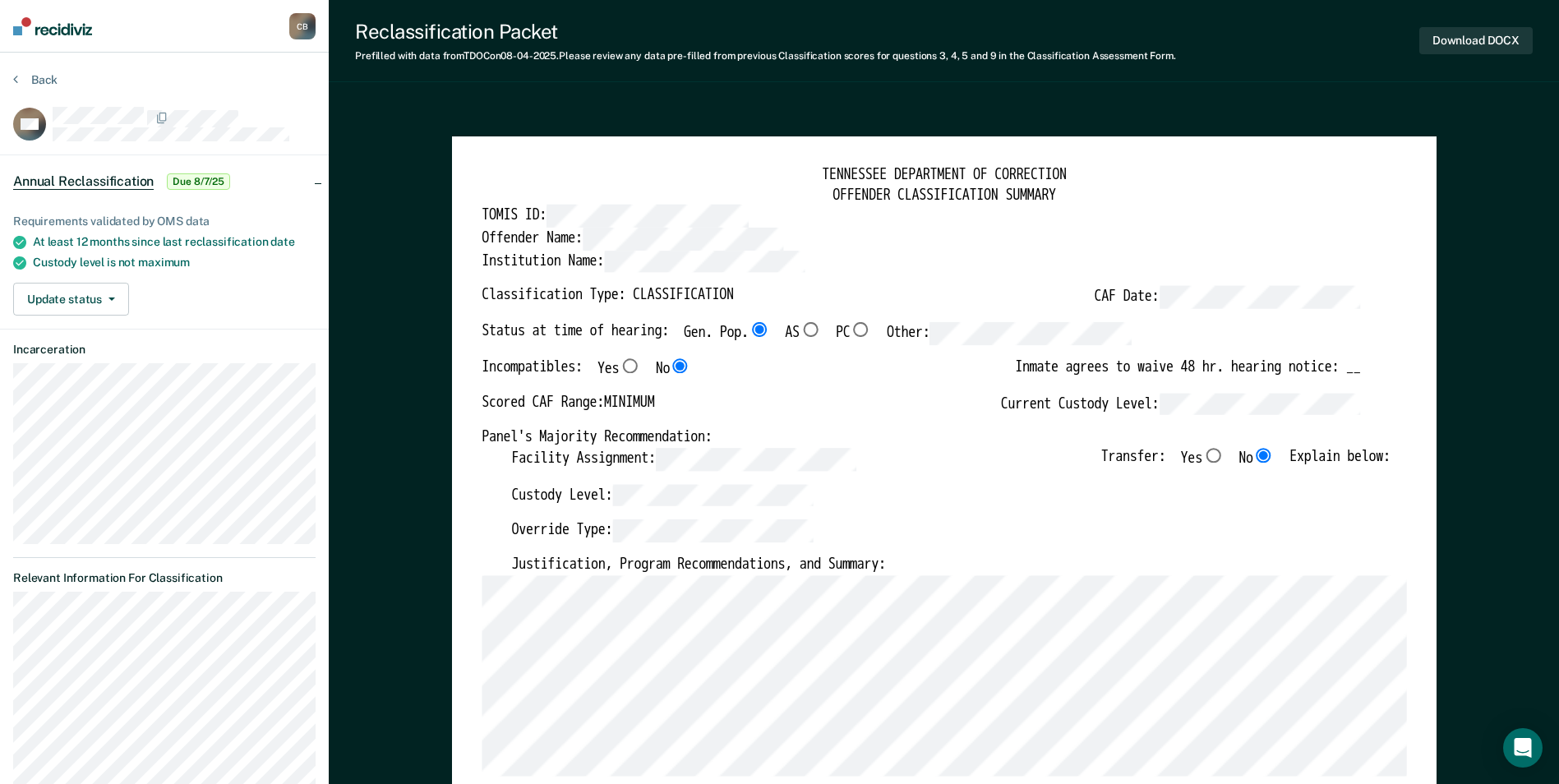 type on "x" 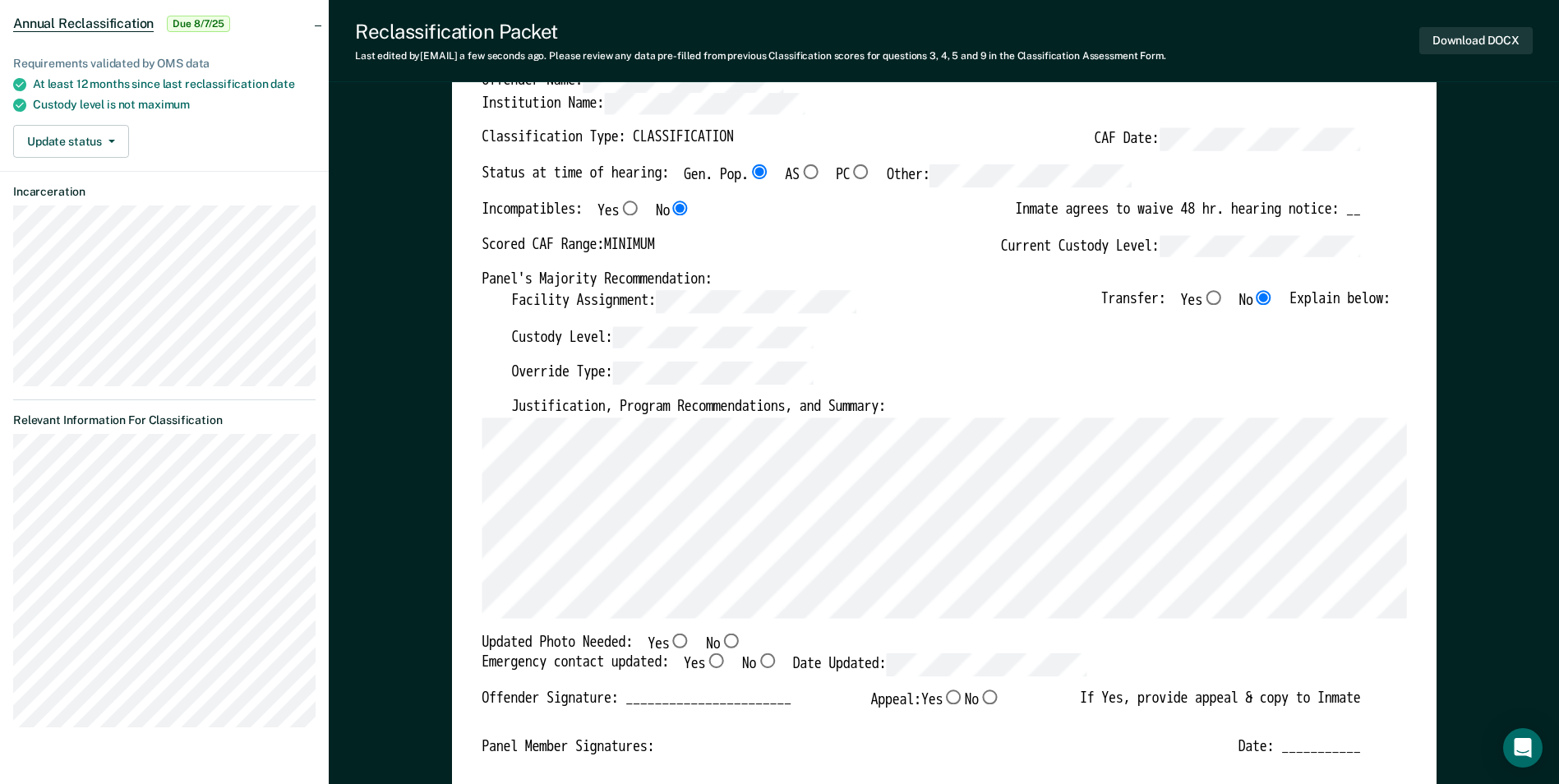 scroll, scrollTop: 164, scrollLeft: 0, axis: vertical 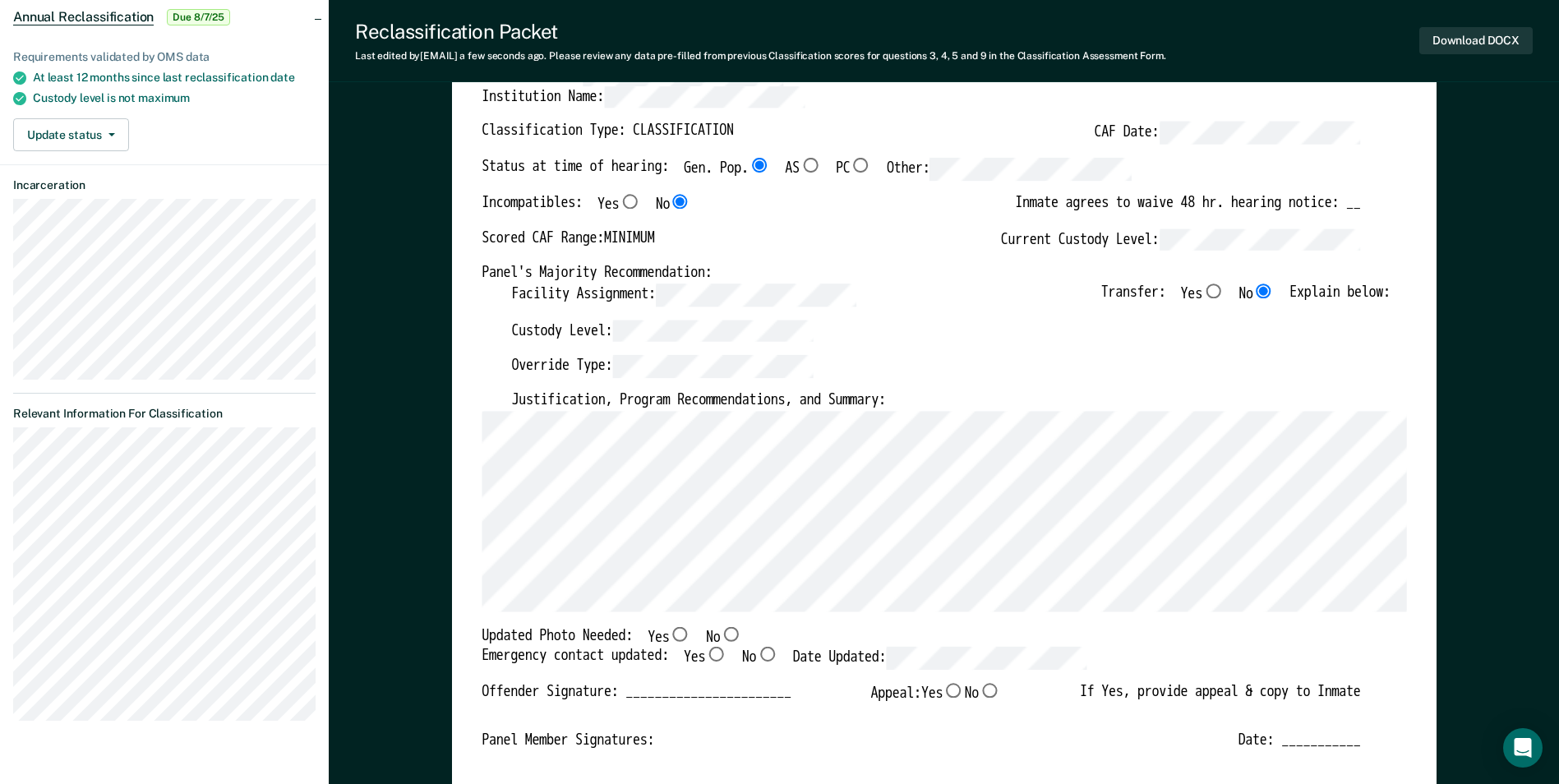 click on "No" at bounding box center [731, 634] 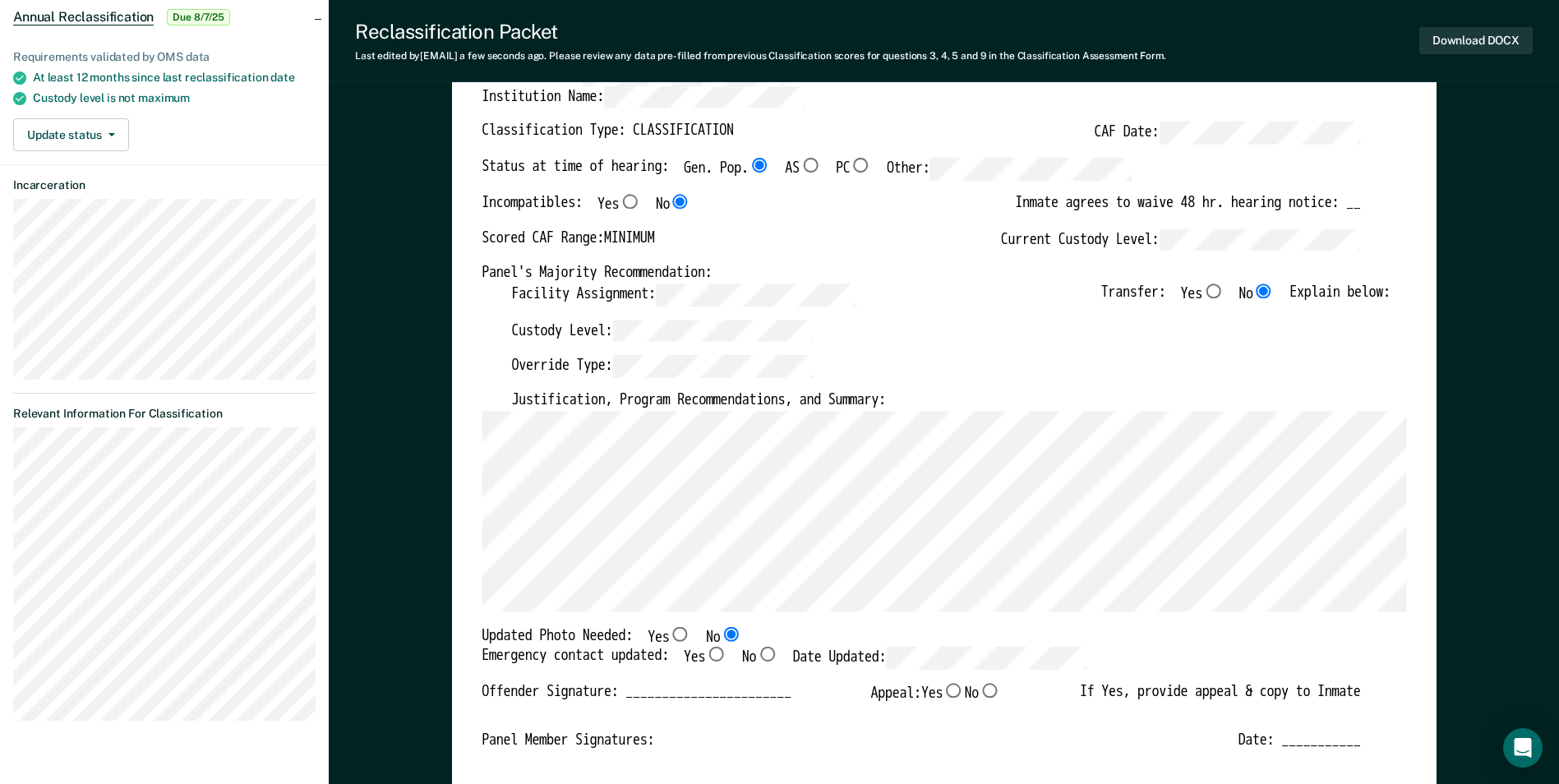 type on "x" 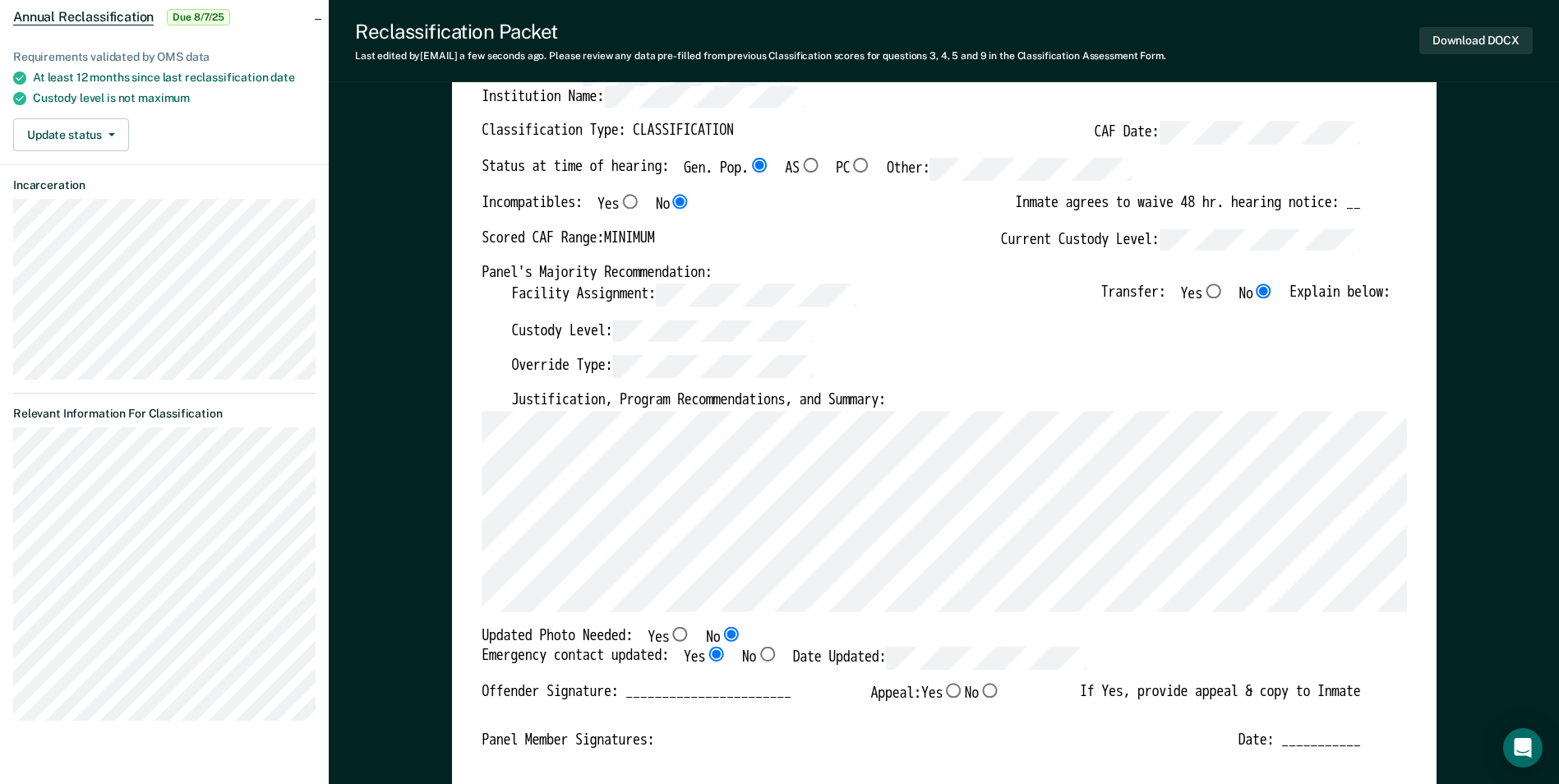 type on "x" 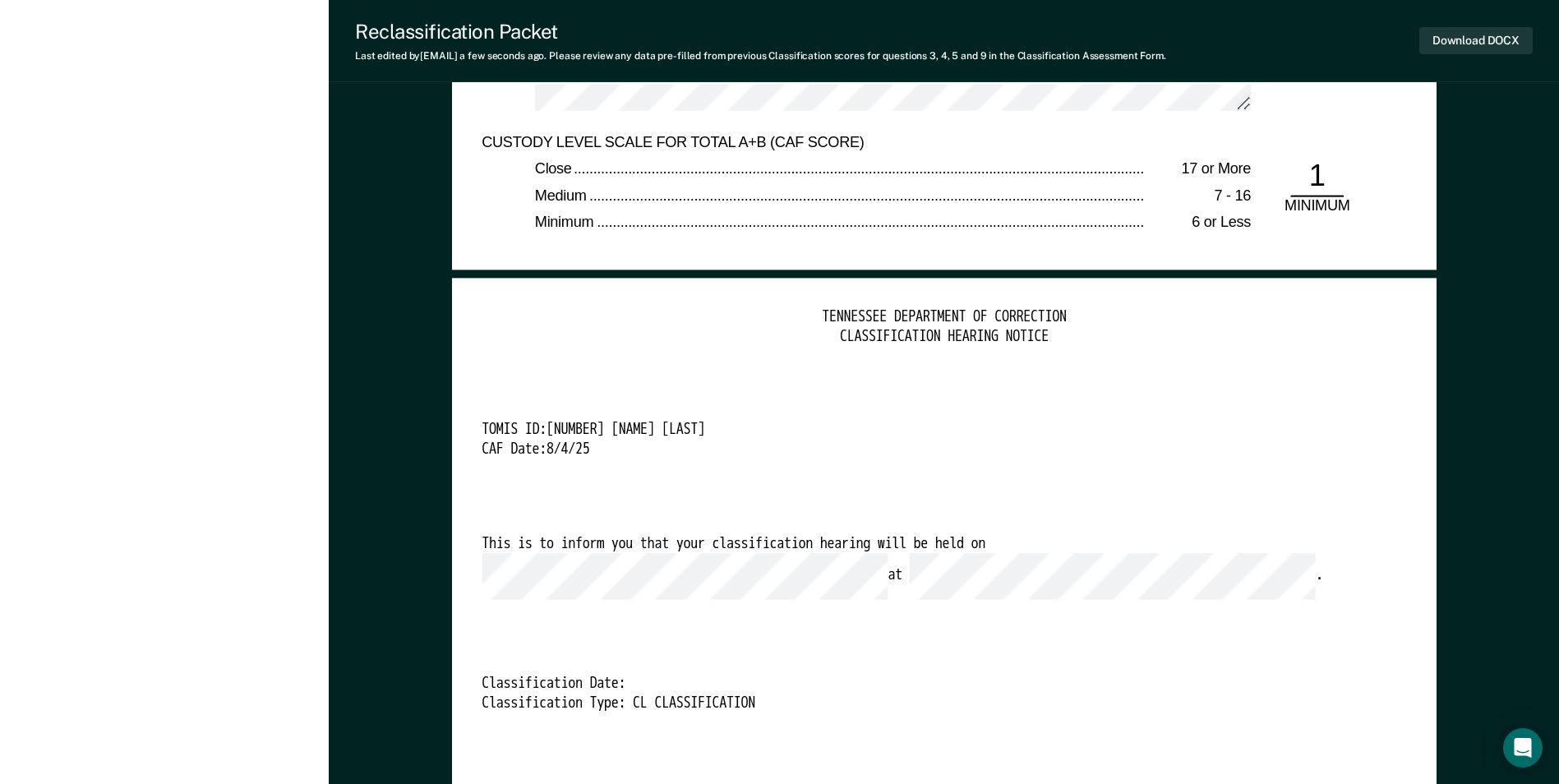 scroll, scrollTop: 4027, scrollLeft: 0, axis: vertical 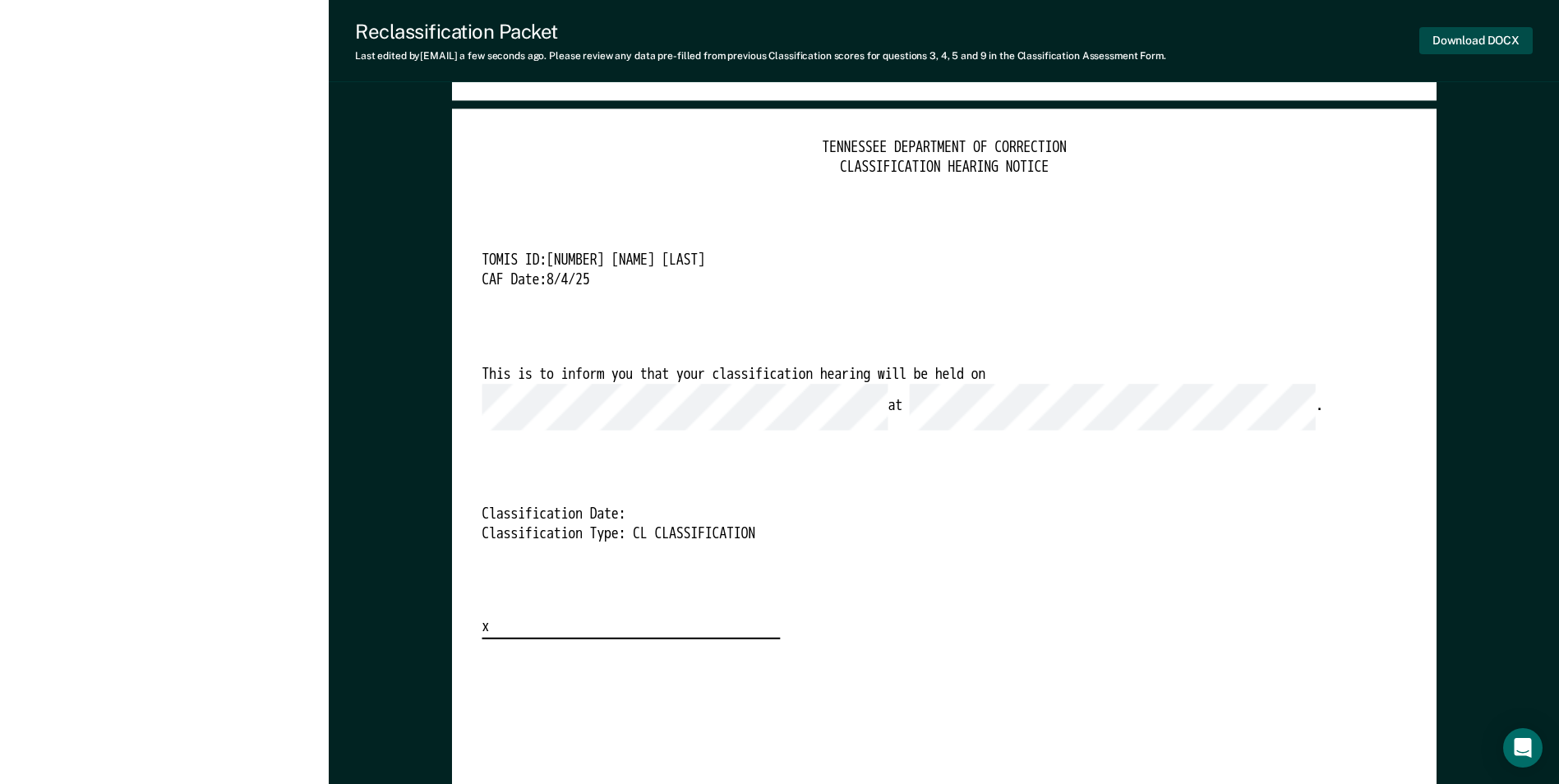 click on "Download DOCX" at bounding box center [1476, 40] 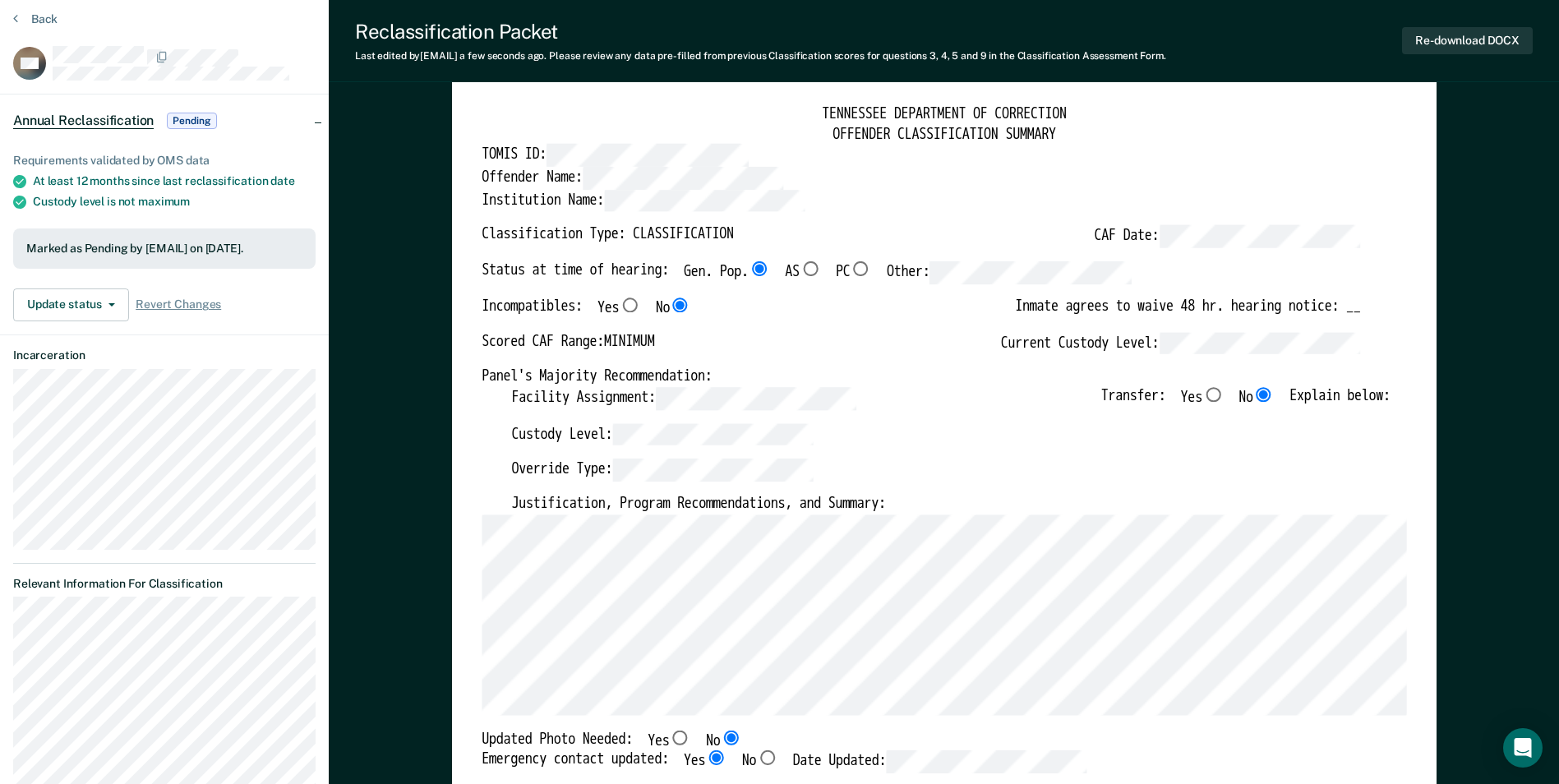 scroll, scrollTop: 0, scrollLeft: 0, axis: both 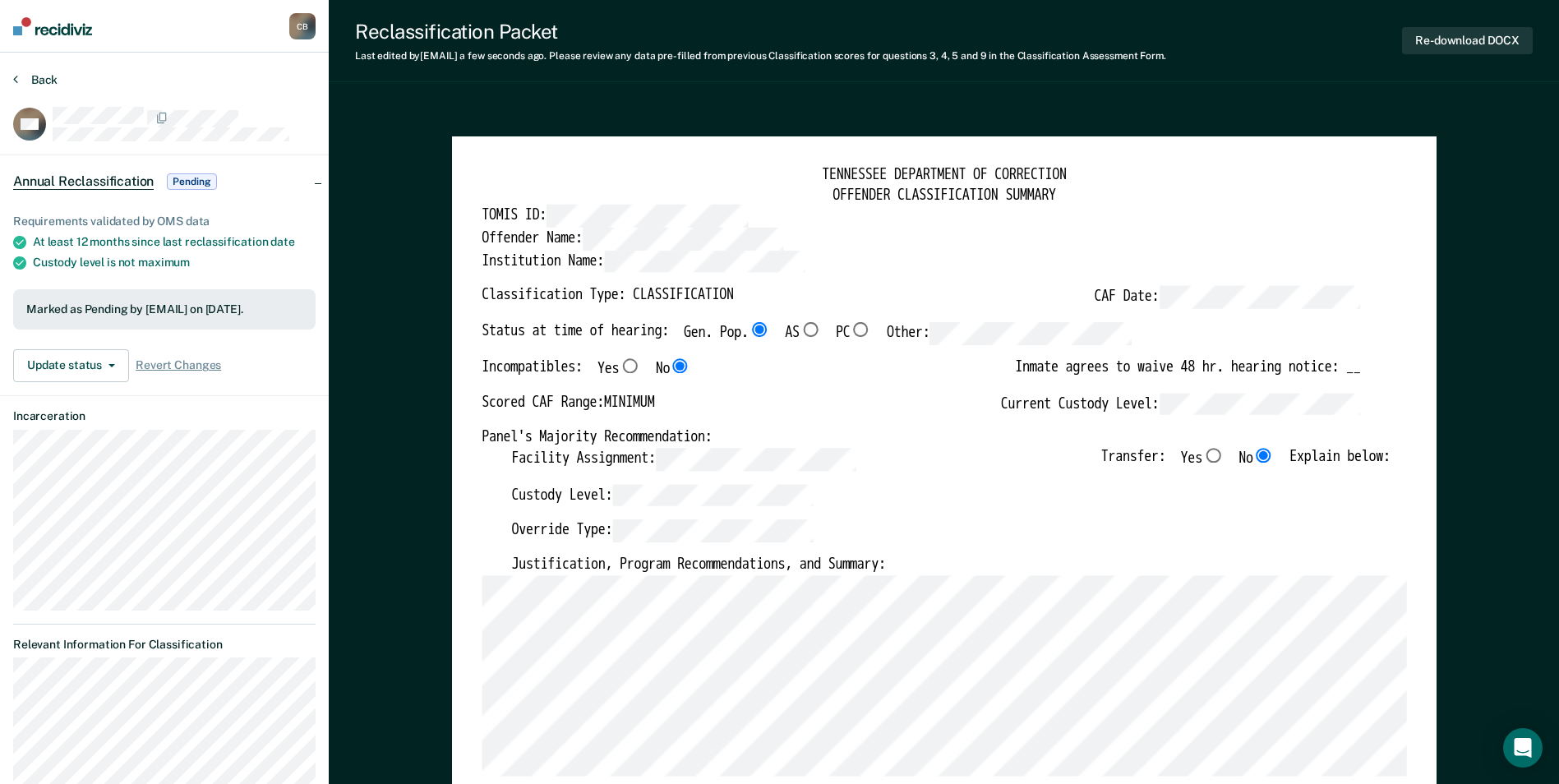 click on "Back" at bounding box center (35, 80) 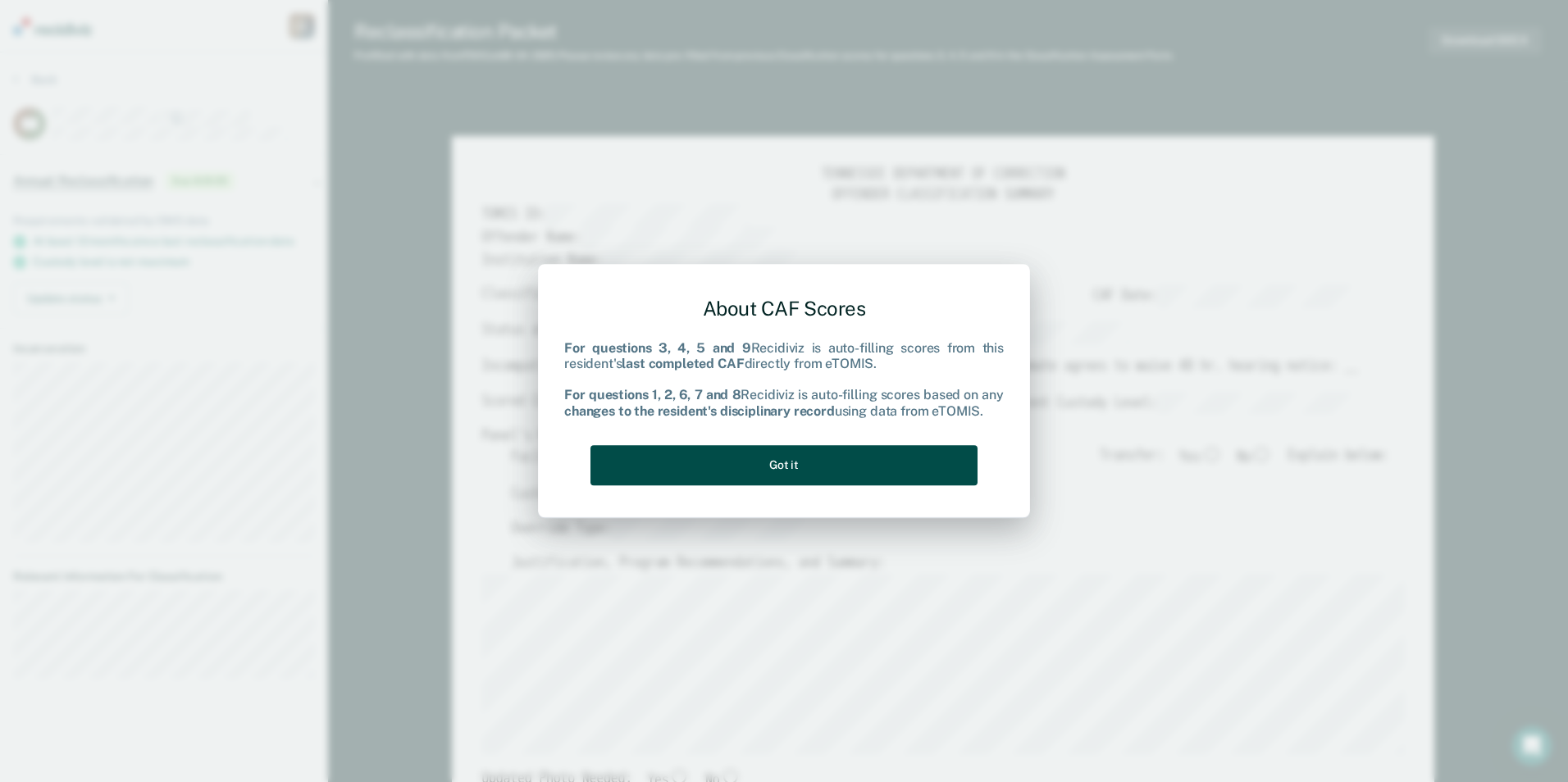 click on "Got it" at bounding box center [784, 465] 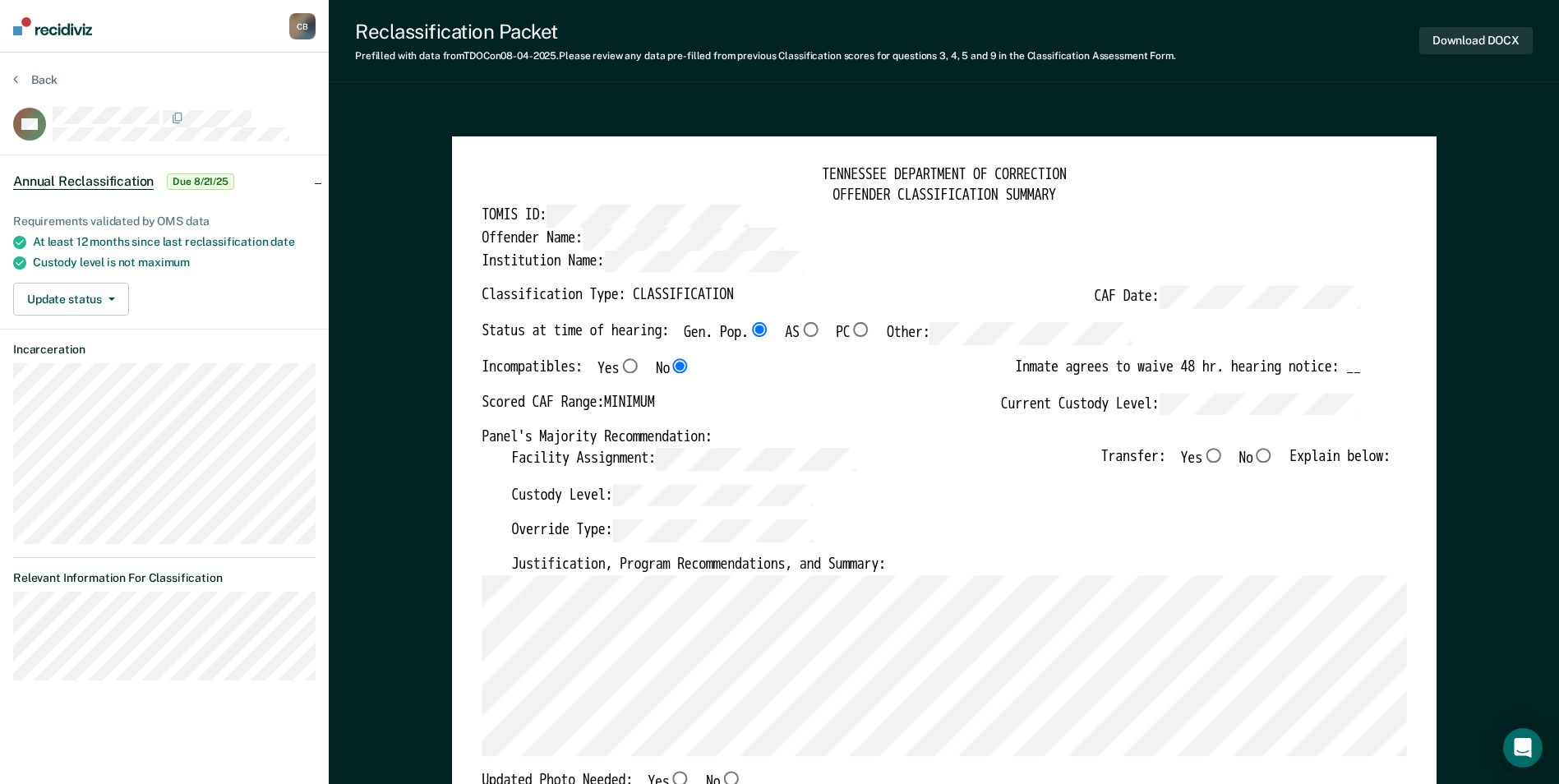 click on "No" at bounding box center (1263, 455) 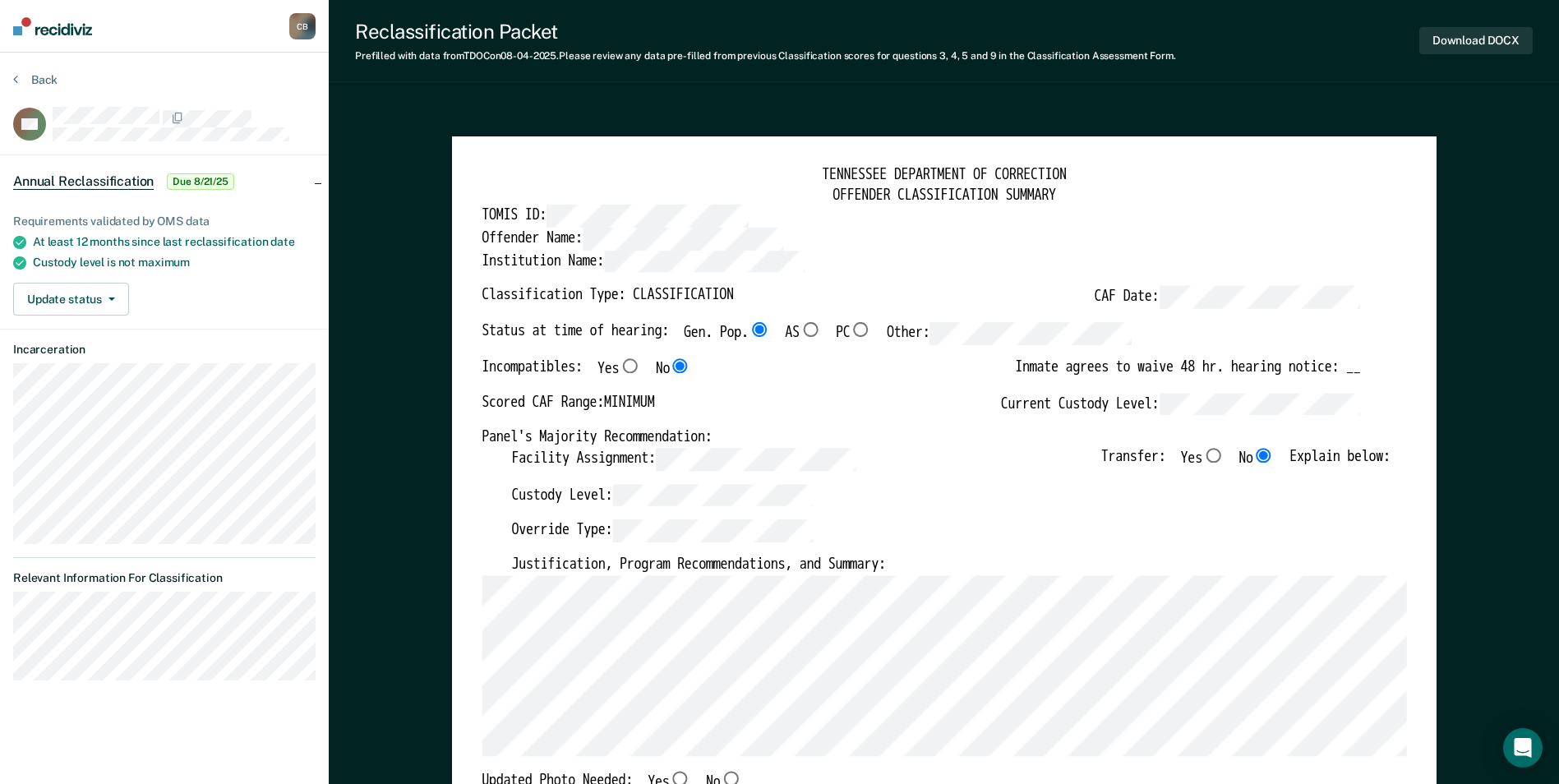 type on "x" 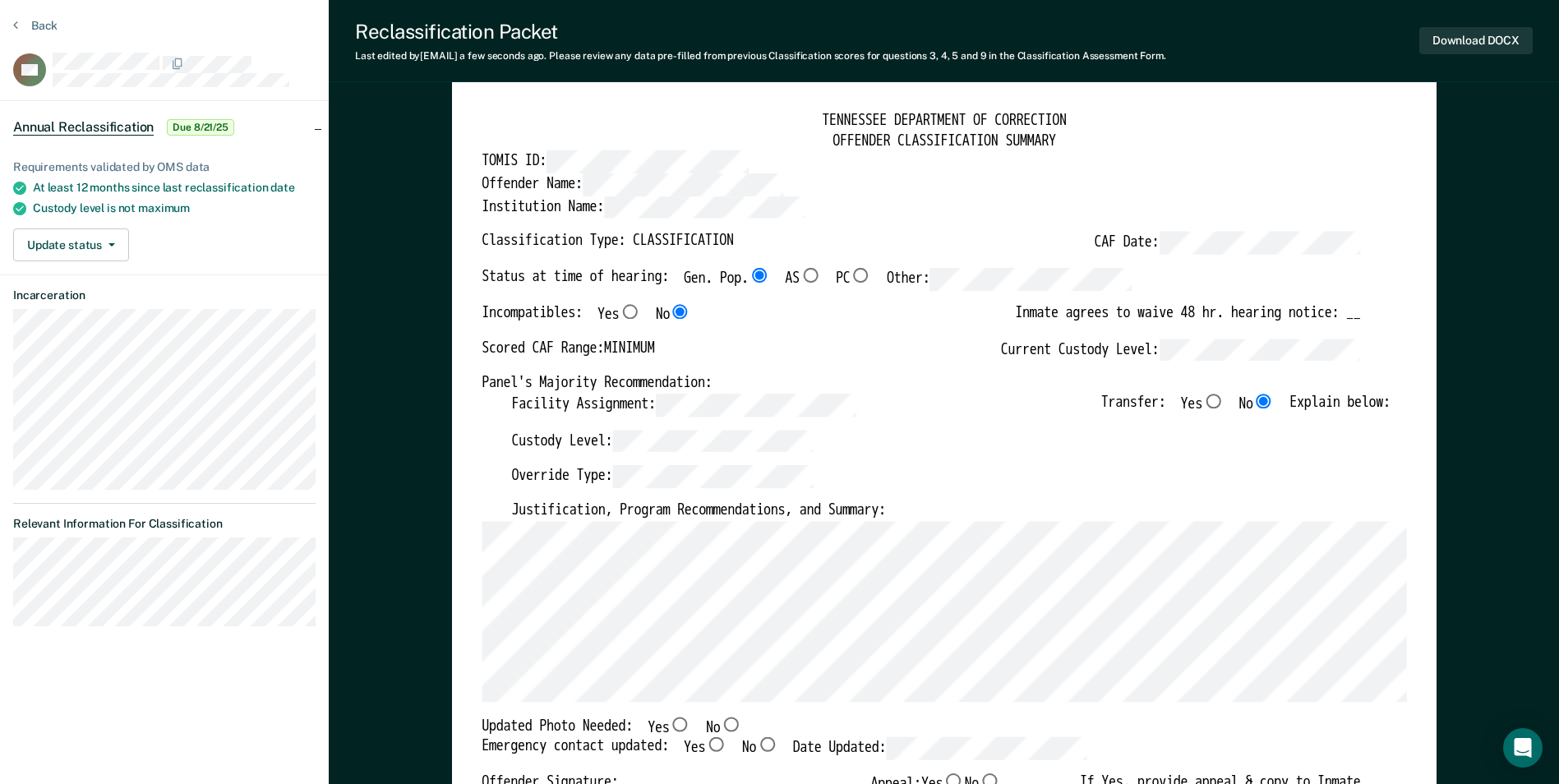 scroll, scrollTop: 82, scrollLeft: 0, axis: vertical 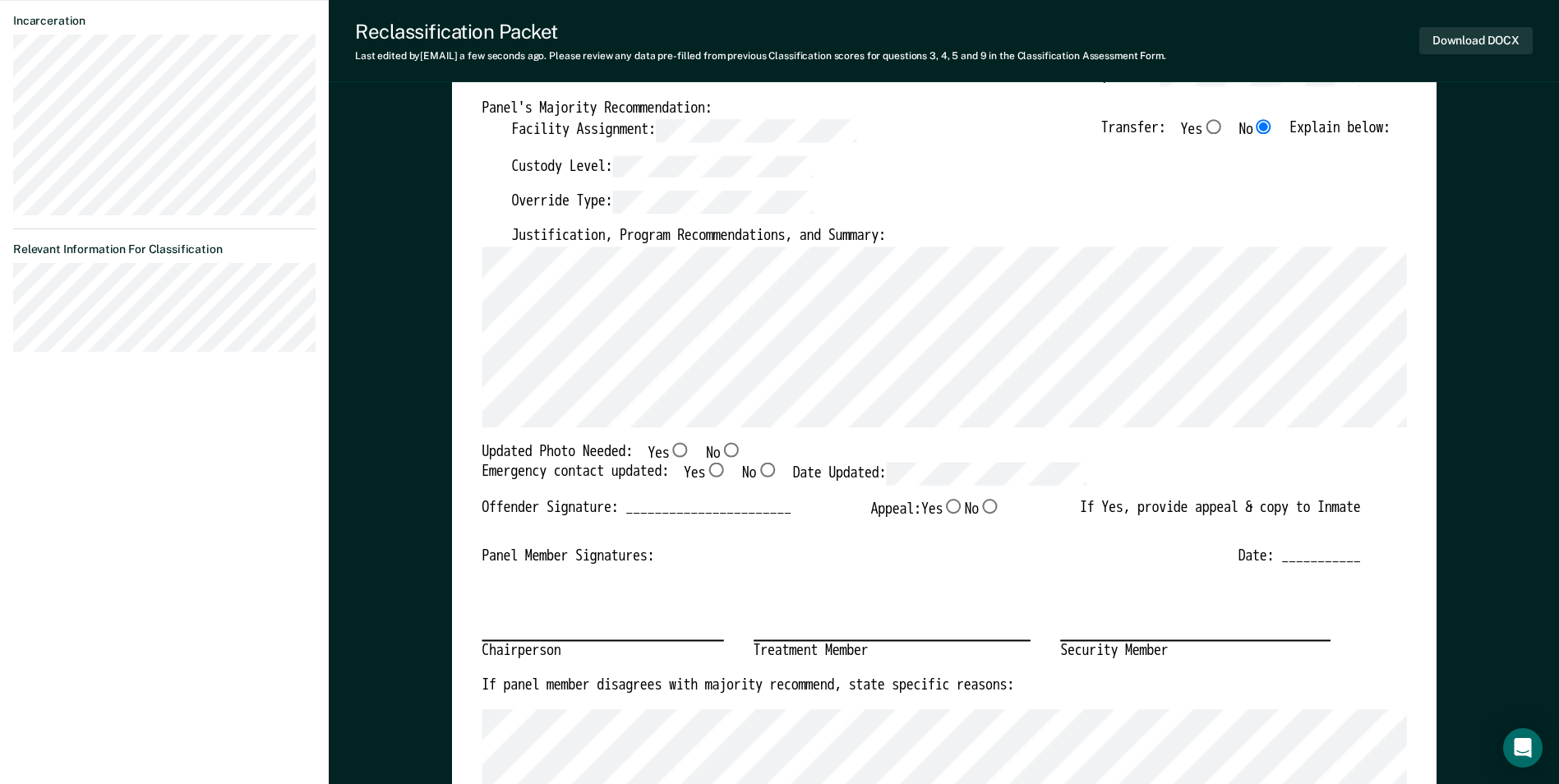 click on "No" at bounding box center [731, 450] 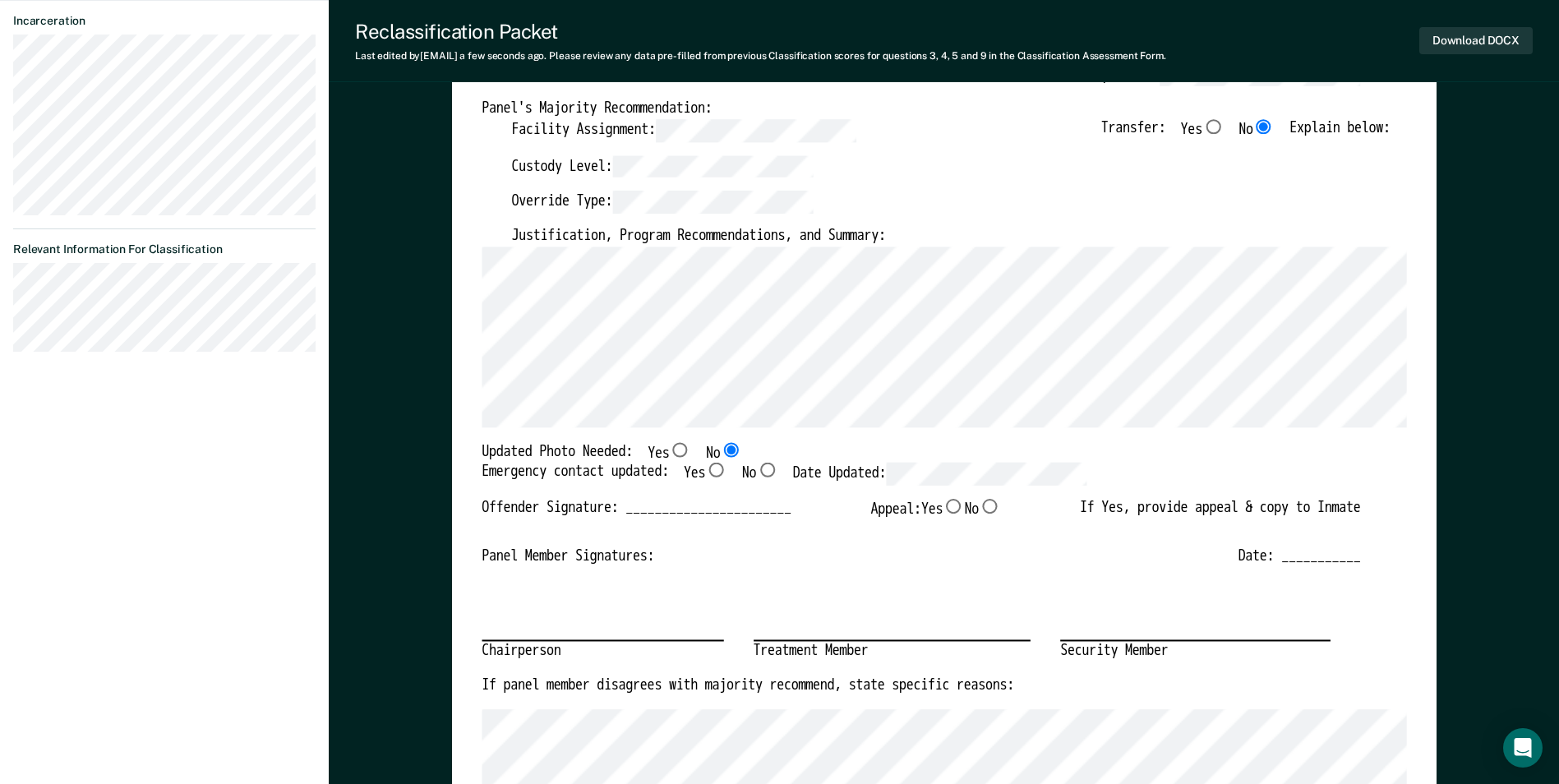 type on "x" 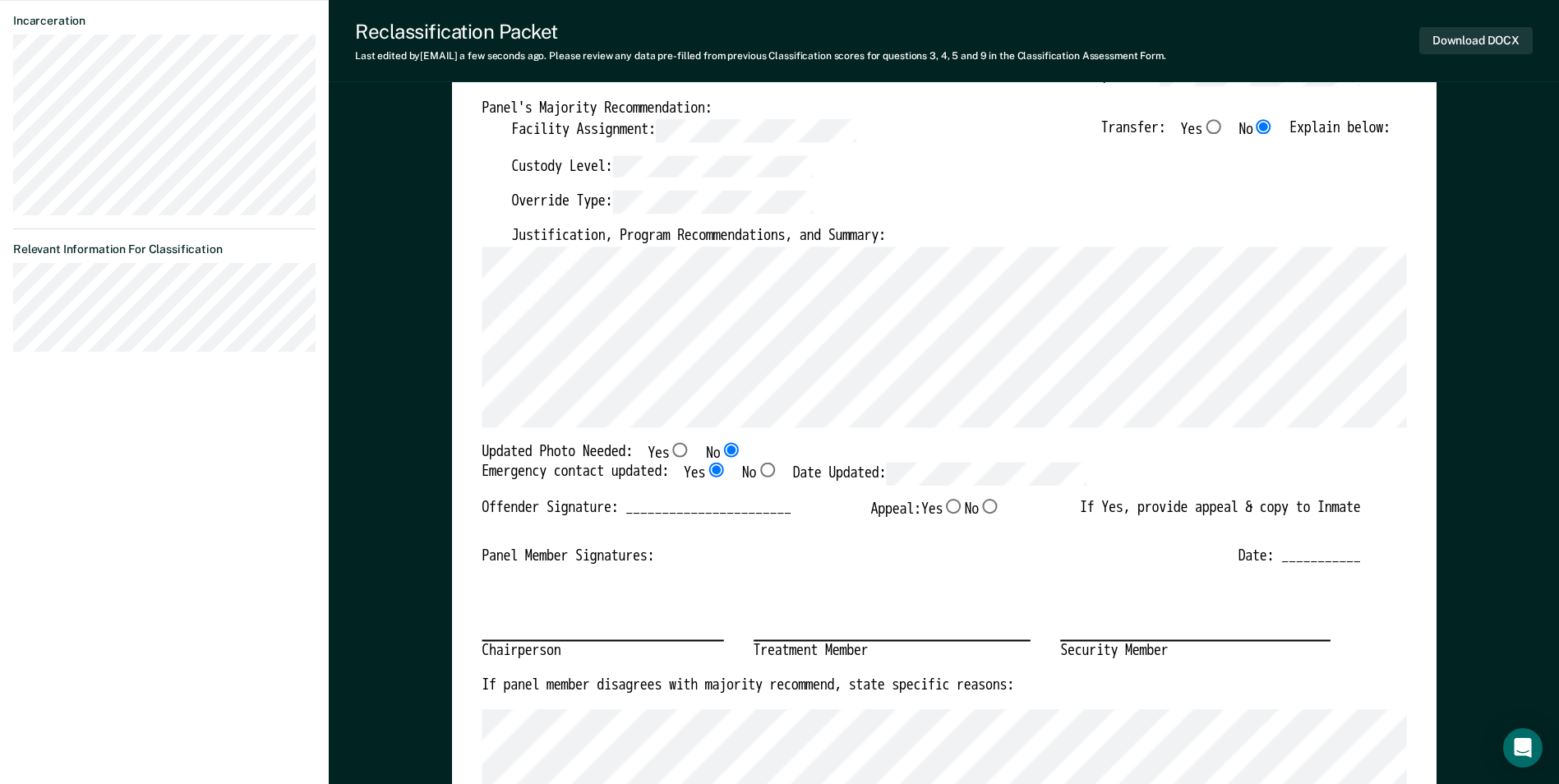 type on "x" 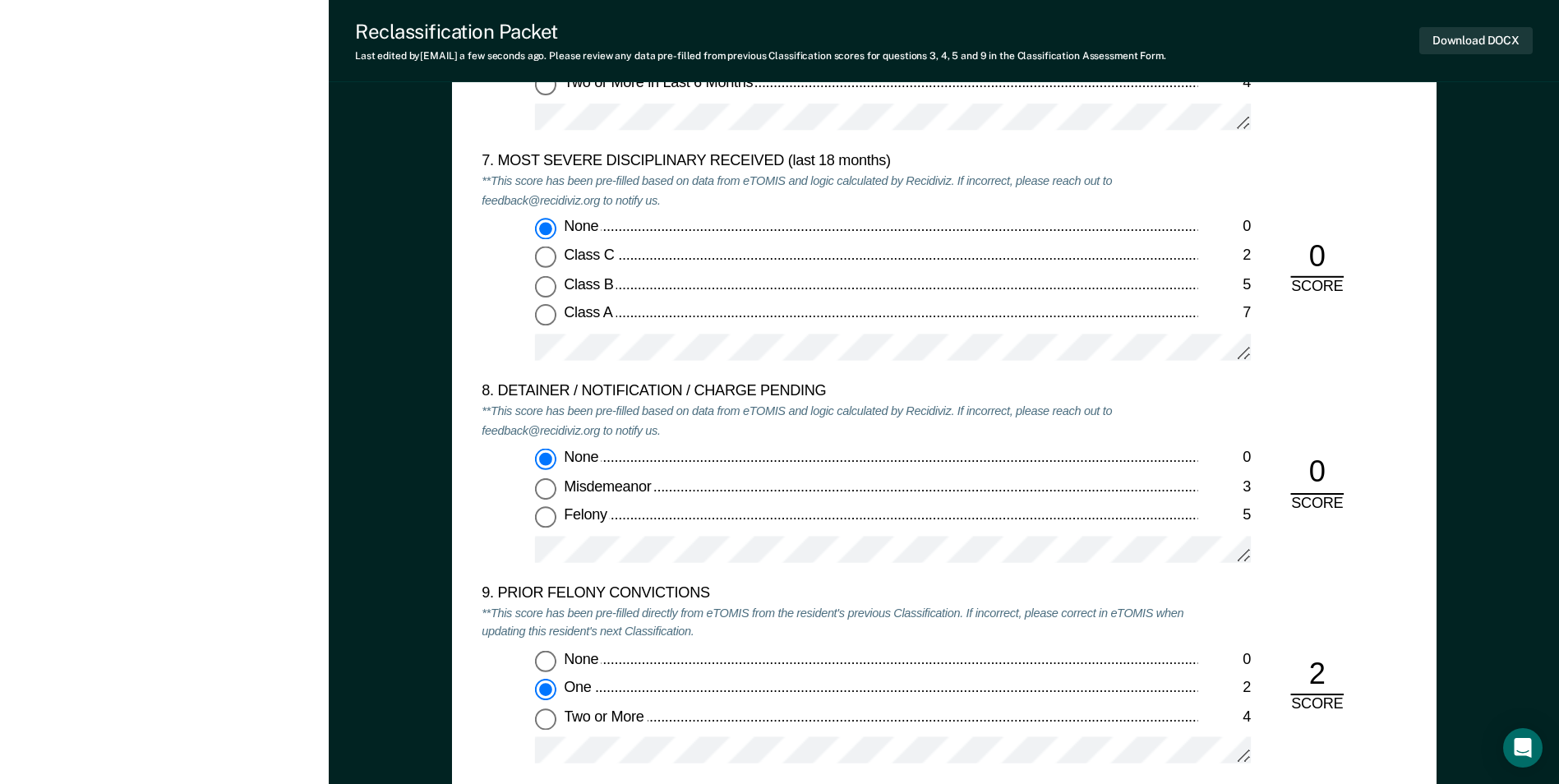 scroll, scrollTop: 3041, scrollLeft: 0, axis: vertical 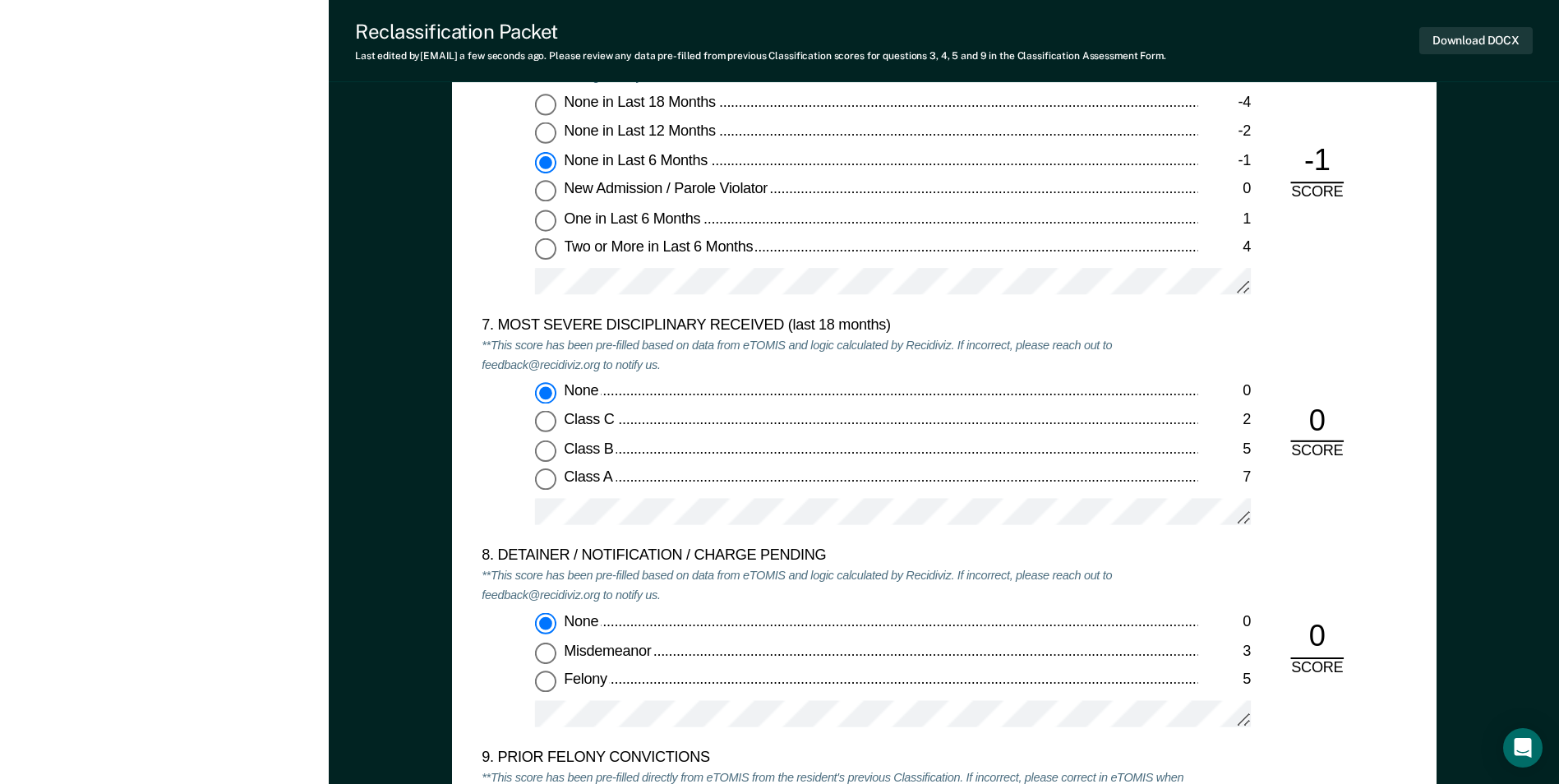 click on "None in Last 12 Months -2" at bounding box center (546, 133) 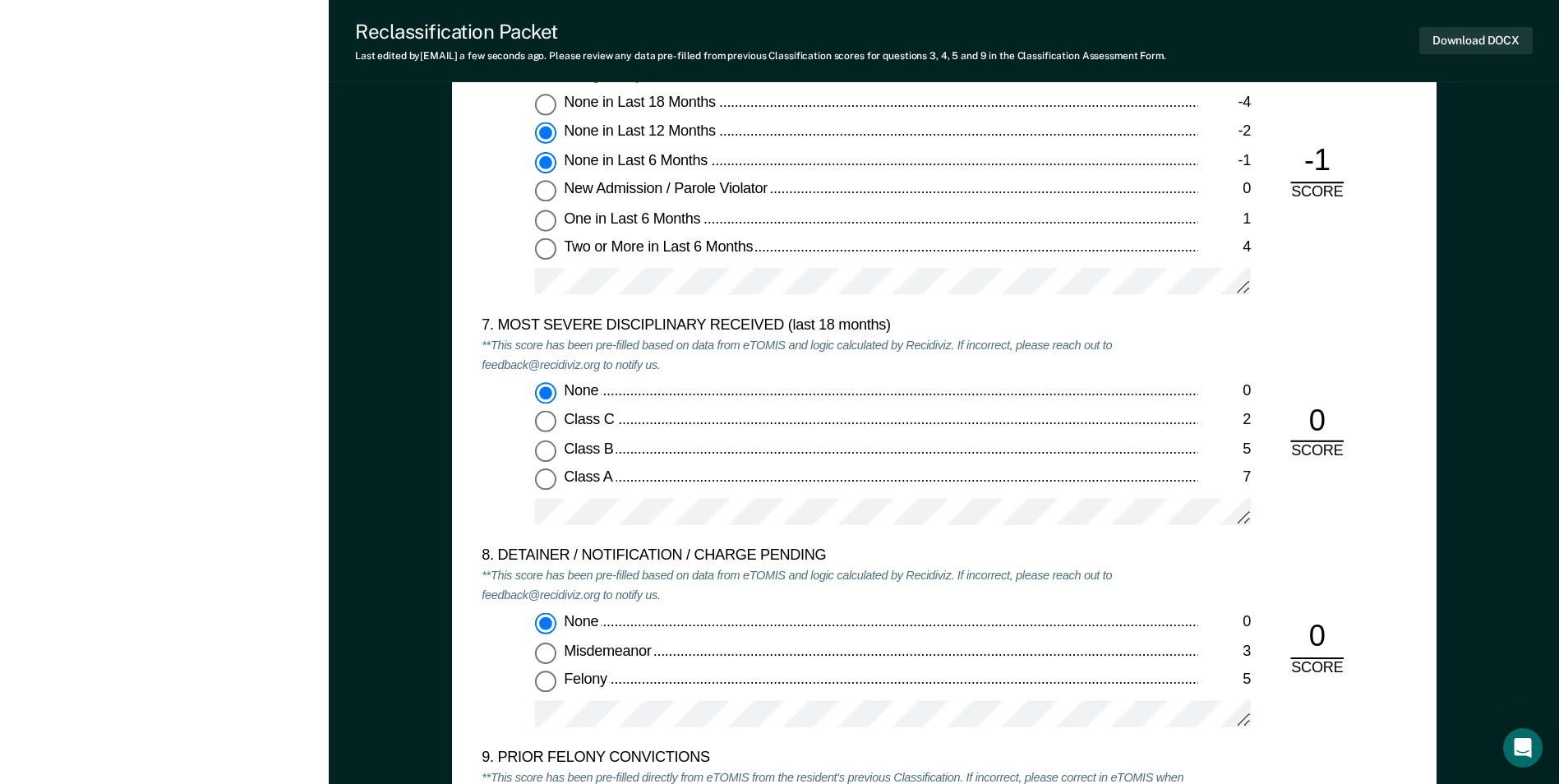type on "x" 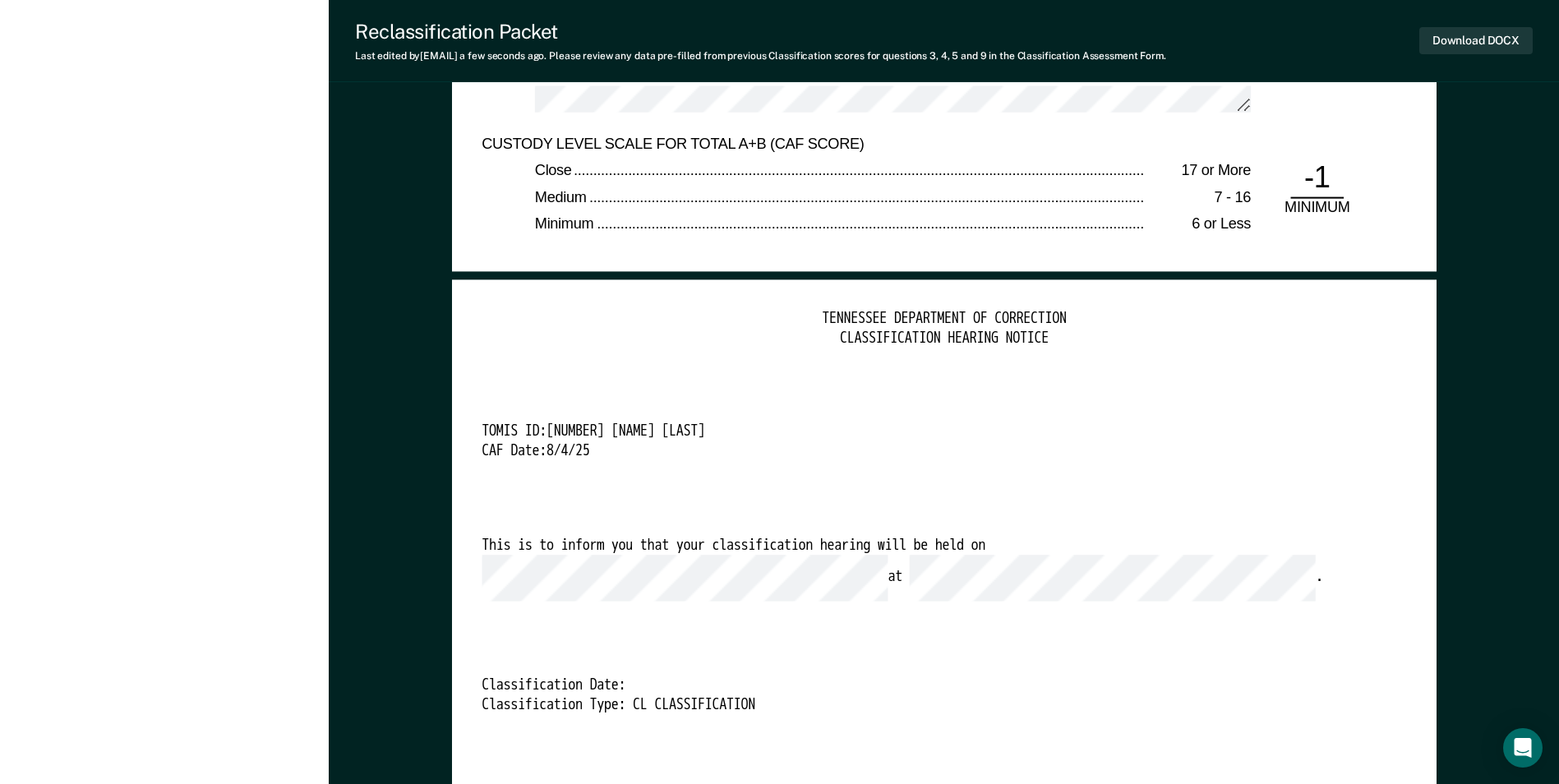 scroll, scrollTop: 3862, scrollLeft: 0, axis: vertical 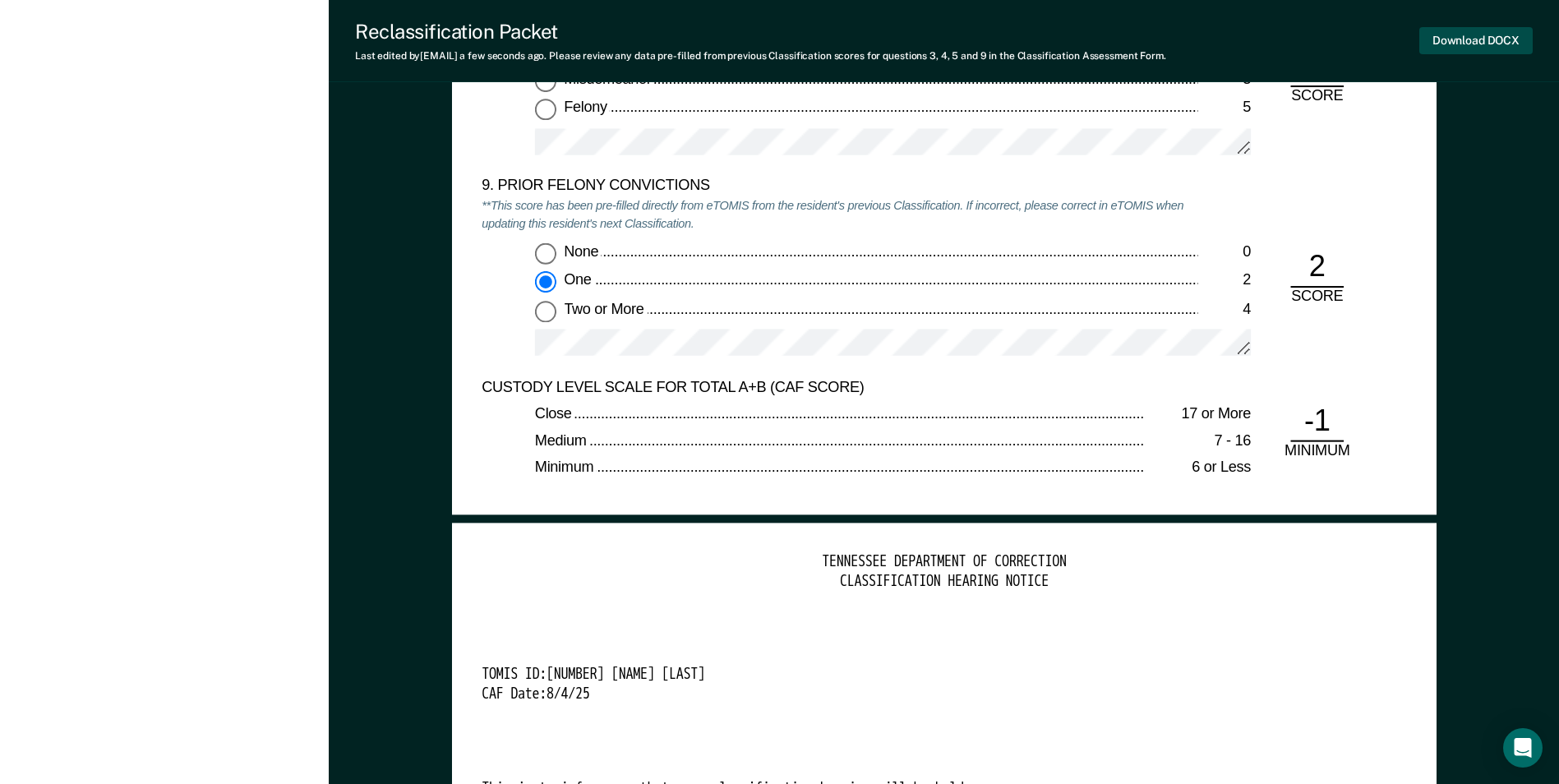 click on "Download DOCX" at bounding box center (1476, 40) 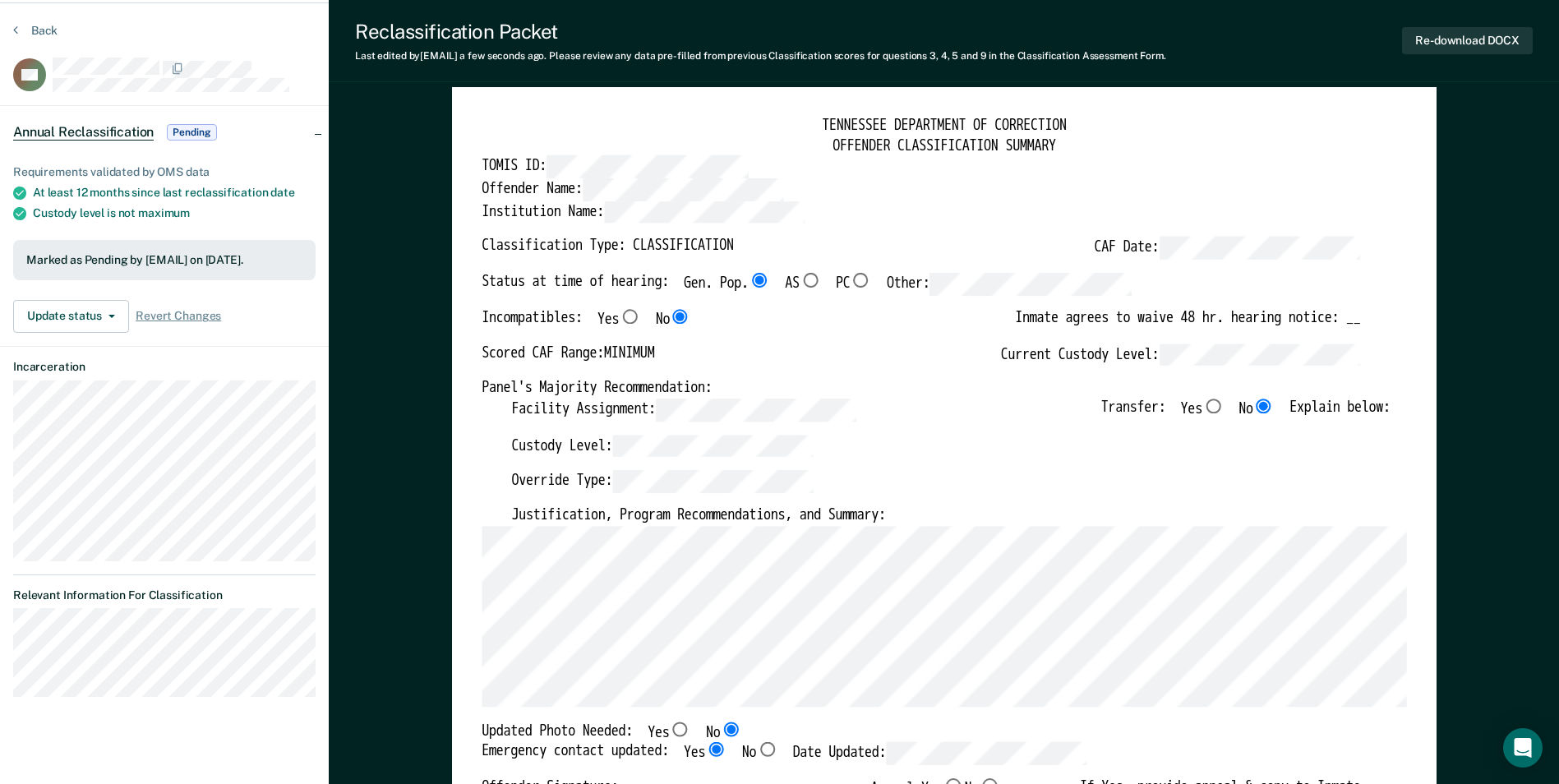 scroll, scrollTop: 0, scrollLeft: 0, axis: both 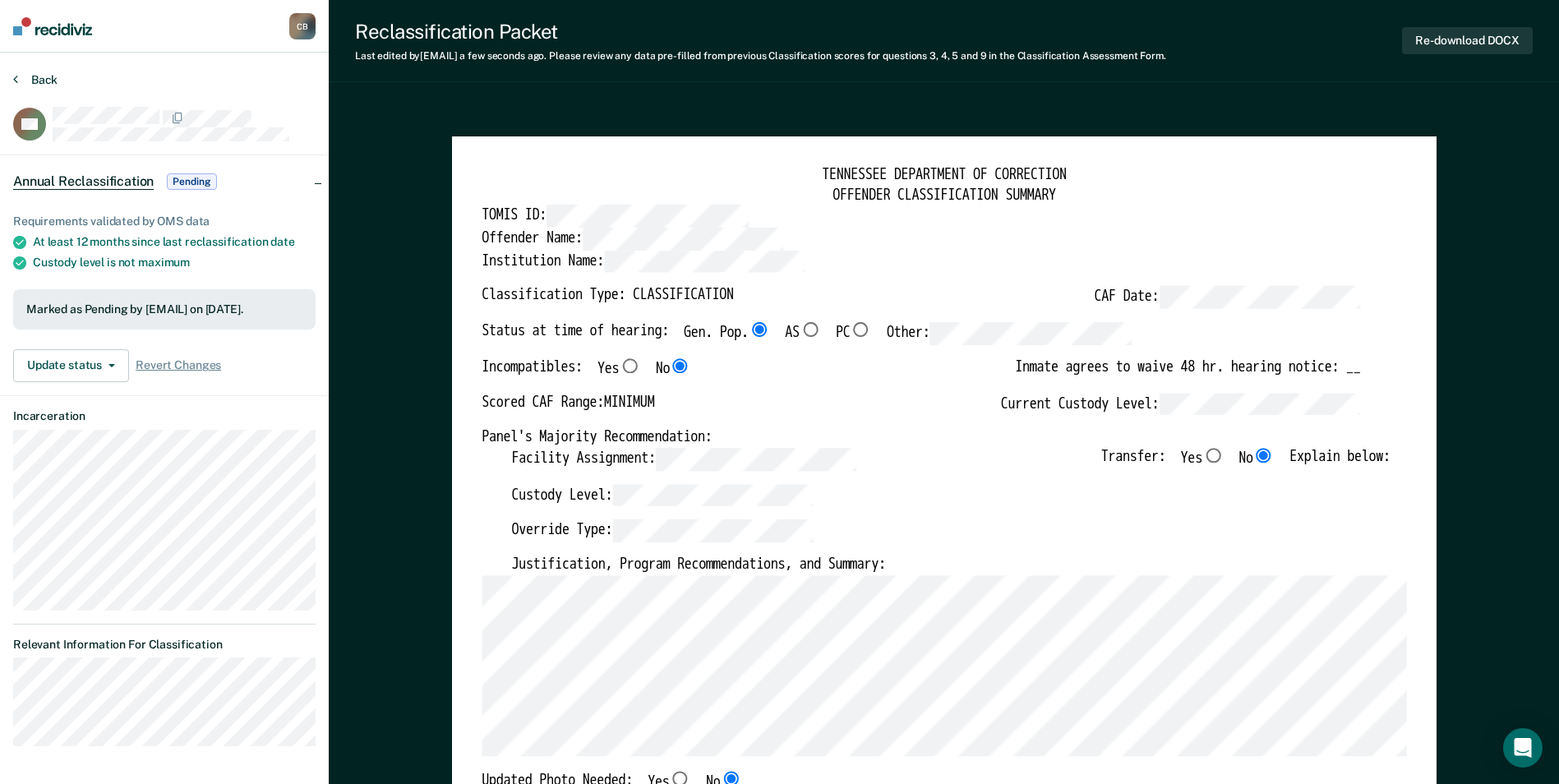 click on "Back" at bounding box center [35, 80] 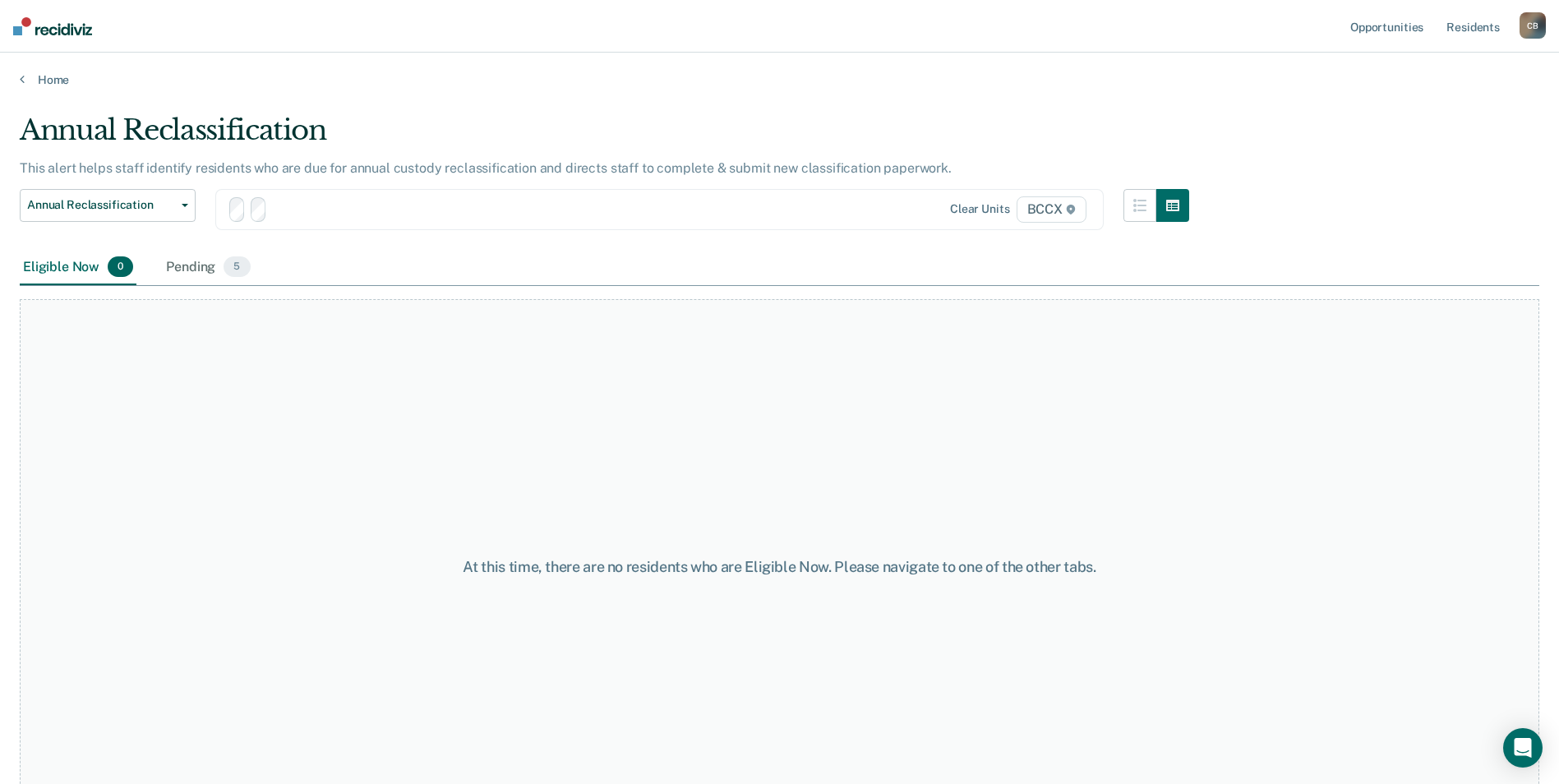 scroll, scrollTop: 49, scrollLeft: 0, axis: vertical 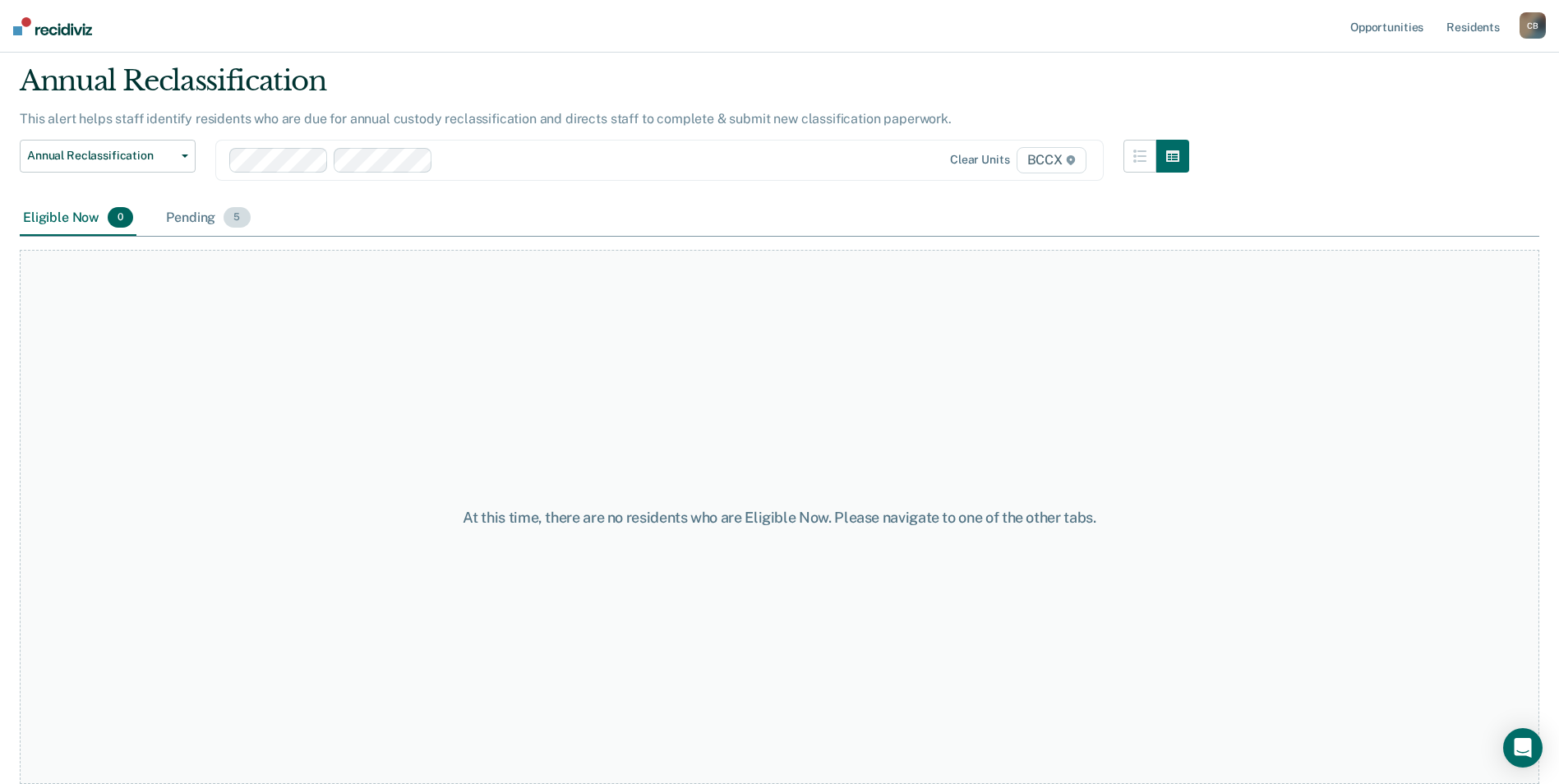 click on "Pending 5" at bounding box center (208, 219) 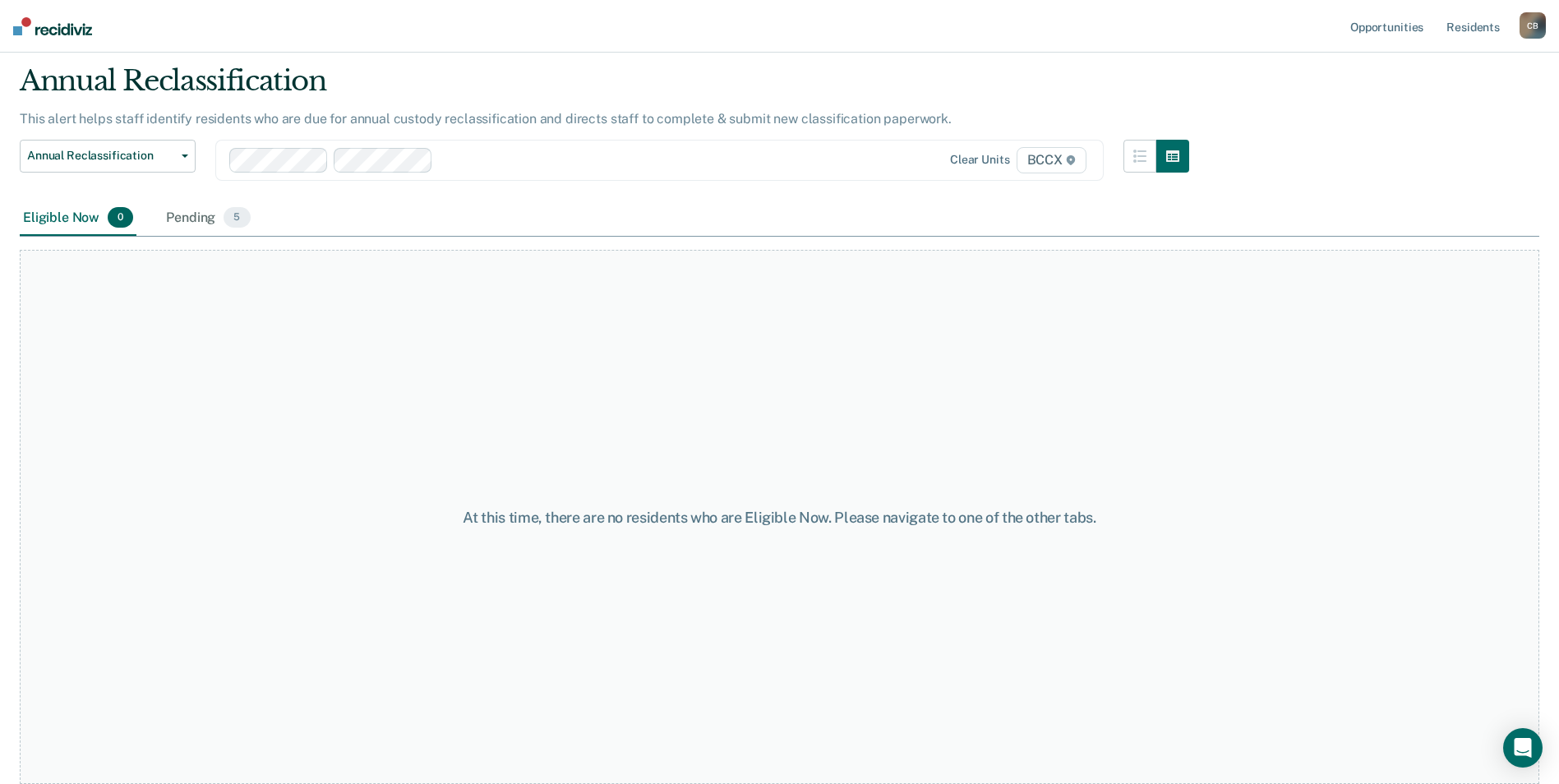 scroll, scrollTop: 0, scrollLeft: 0, axis: both 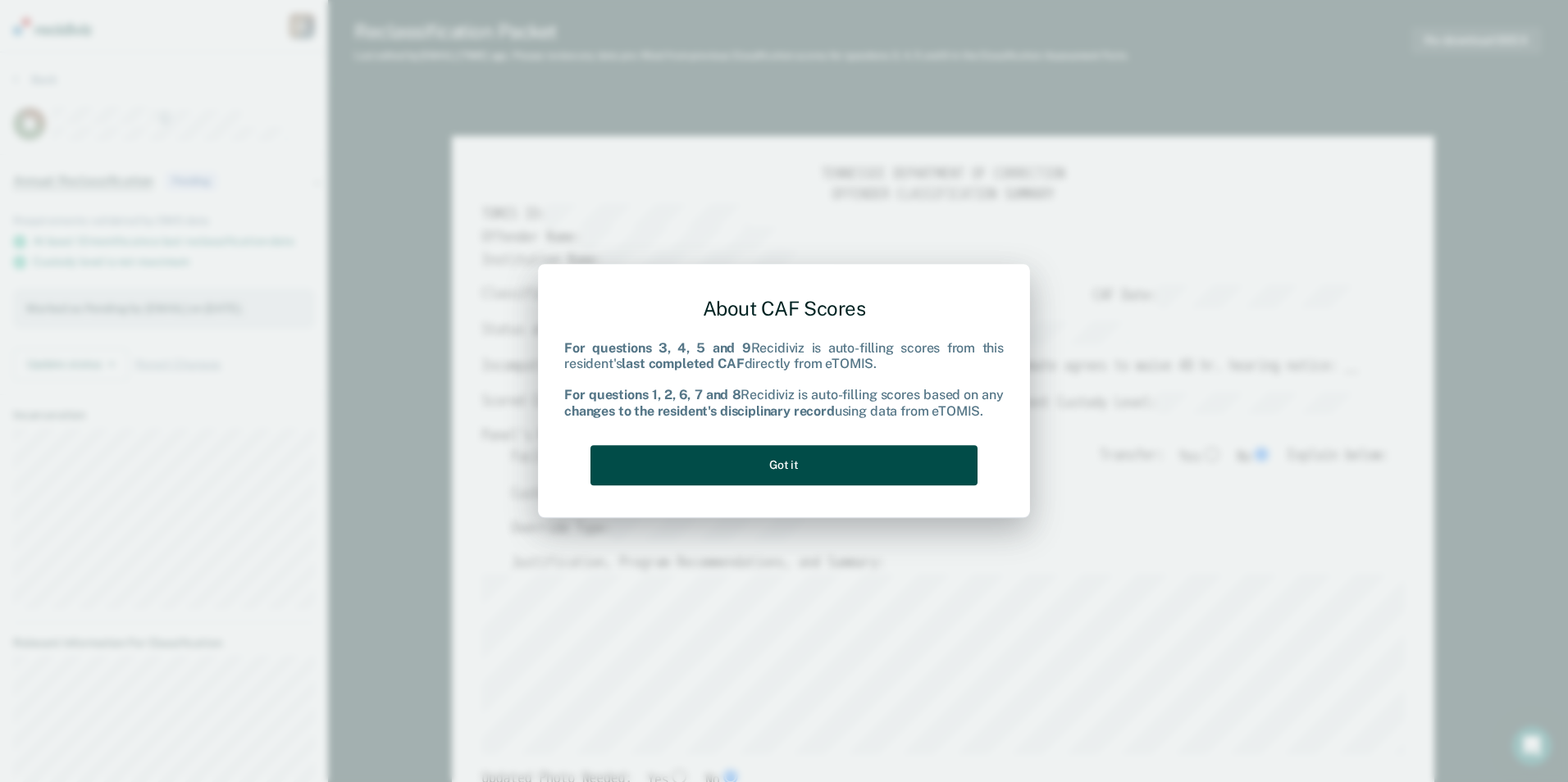 click on "Got it" at bounding box center [784, 465] 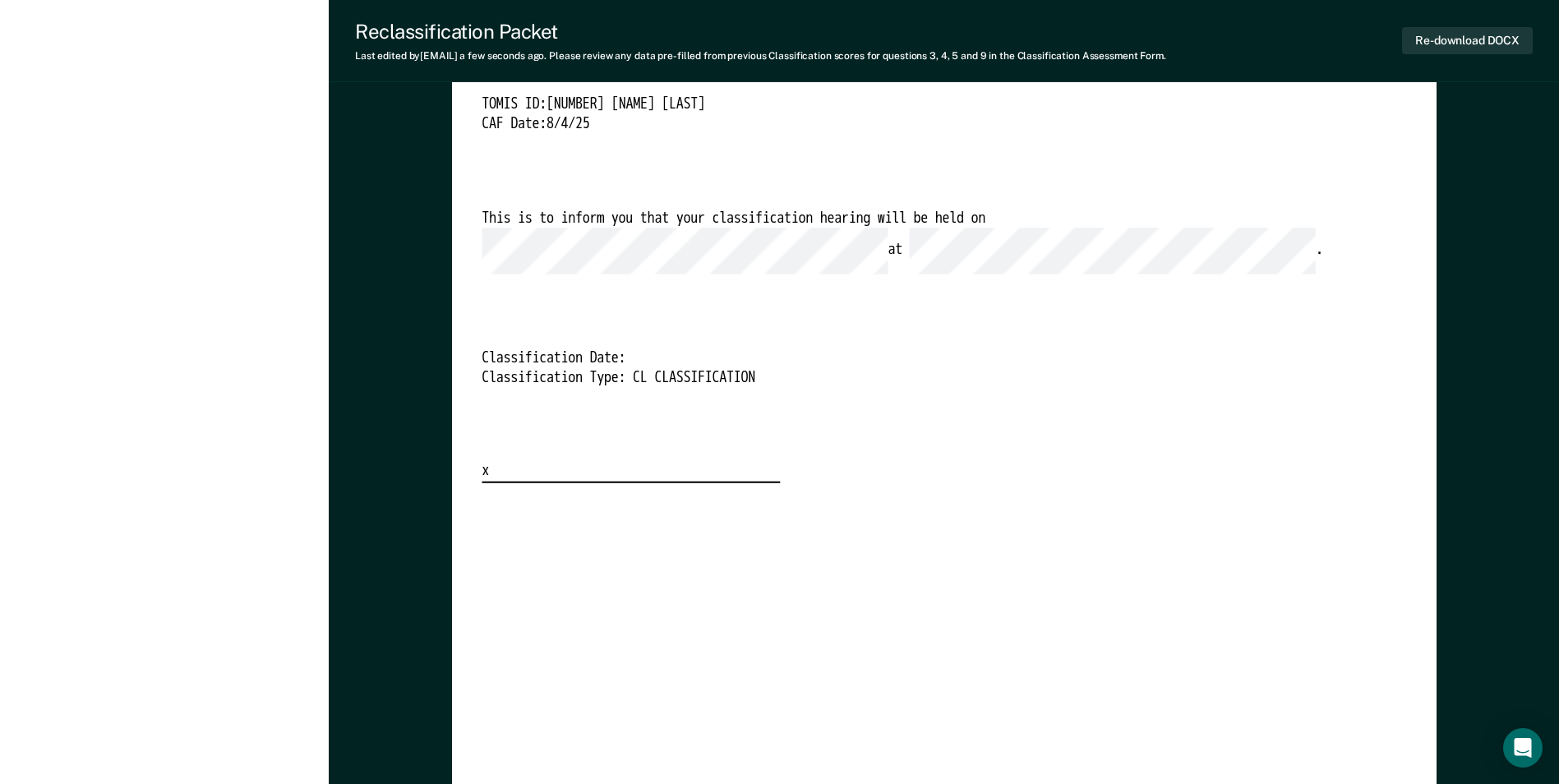 scroll, scrollTop: 4027, scrollLeft: 0, axis: vertical 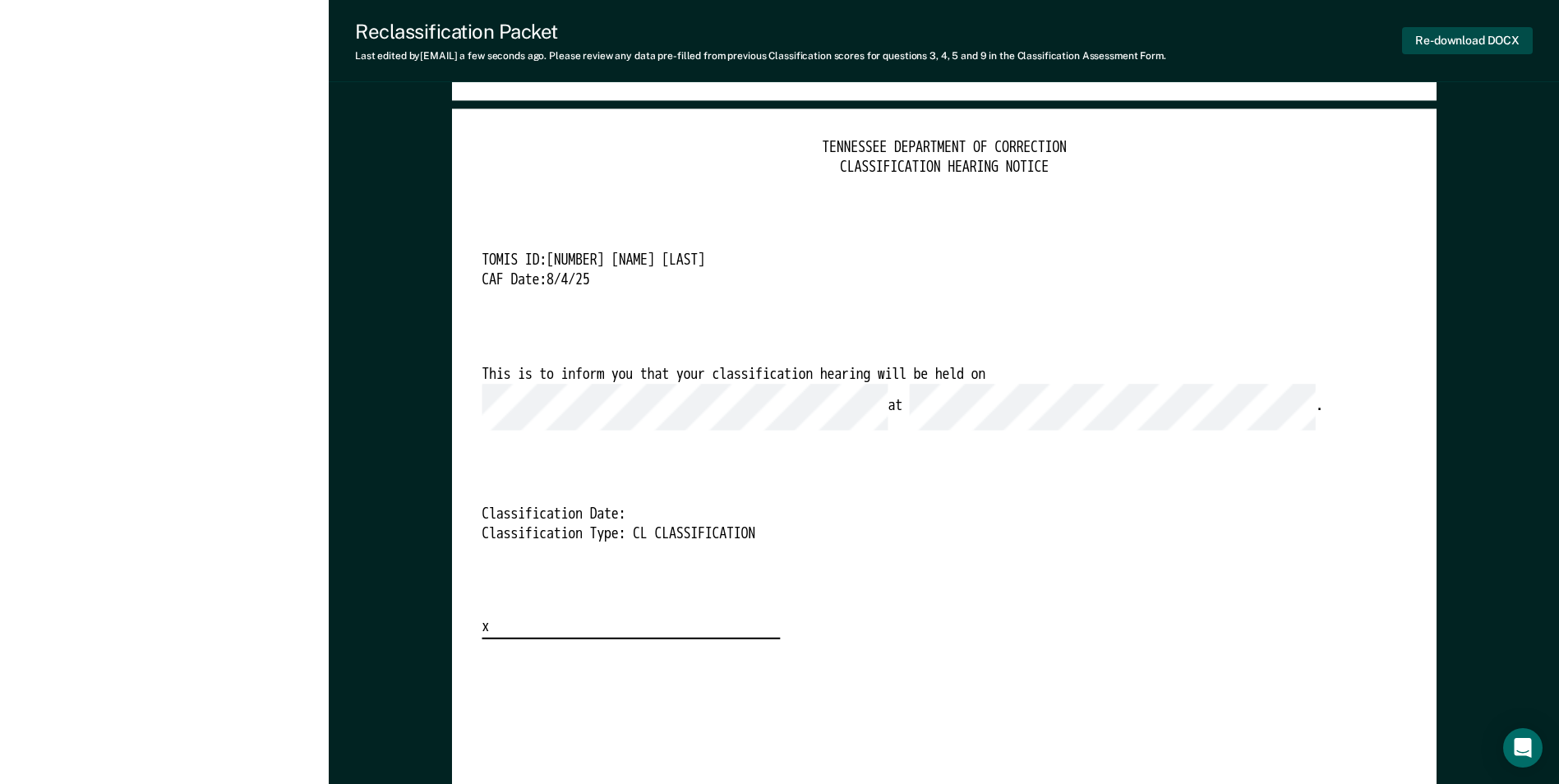 click on "Re-download DOCX" at bounding box center (1467, 40) 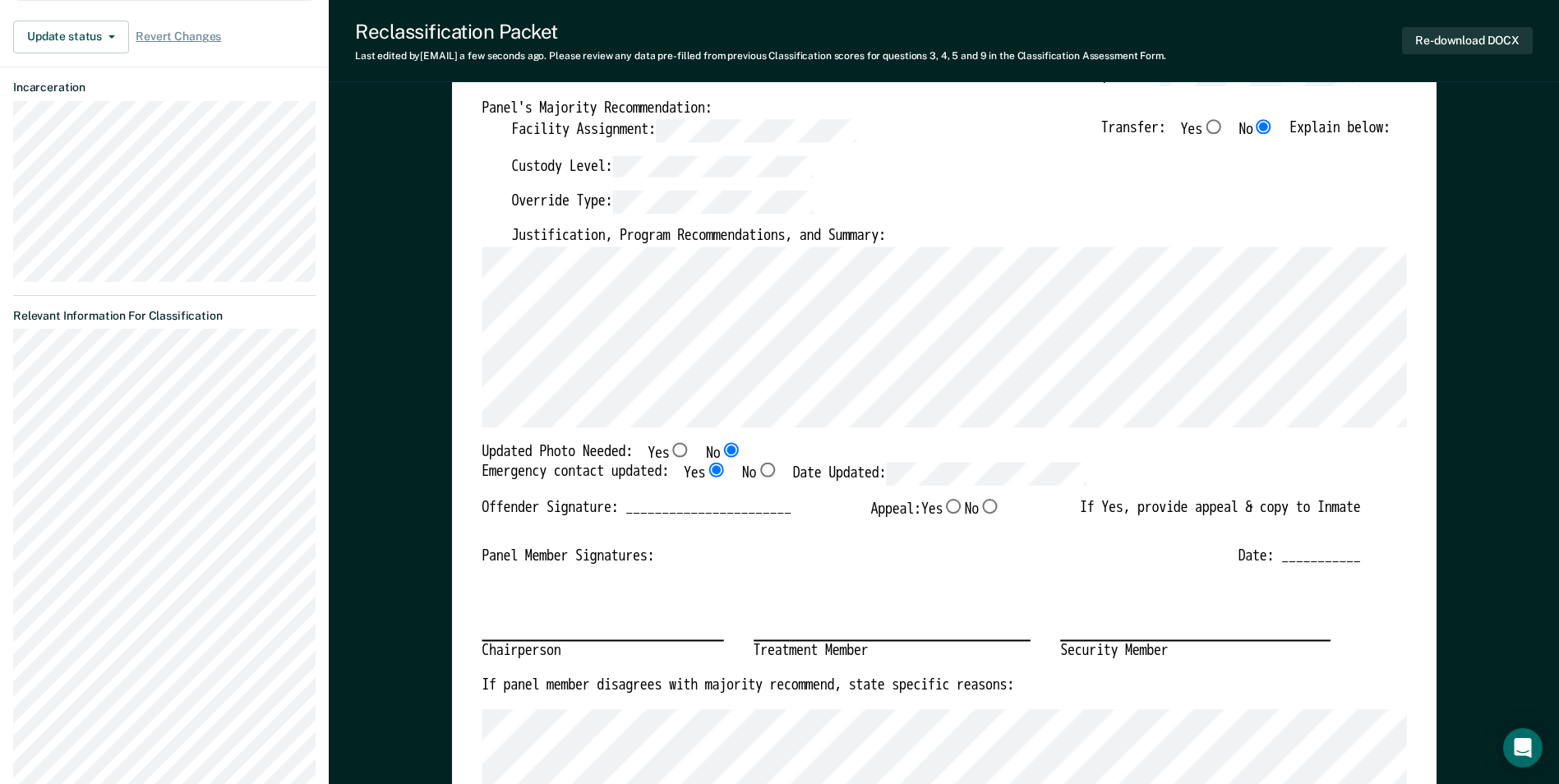 scroll, scrollTop: 0, scrollLeft: 0, axis: both 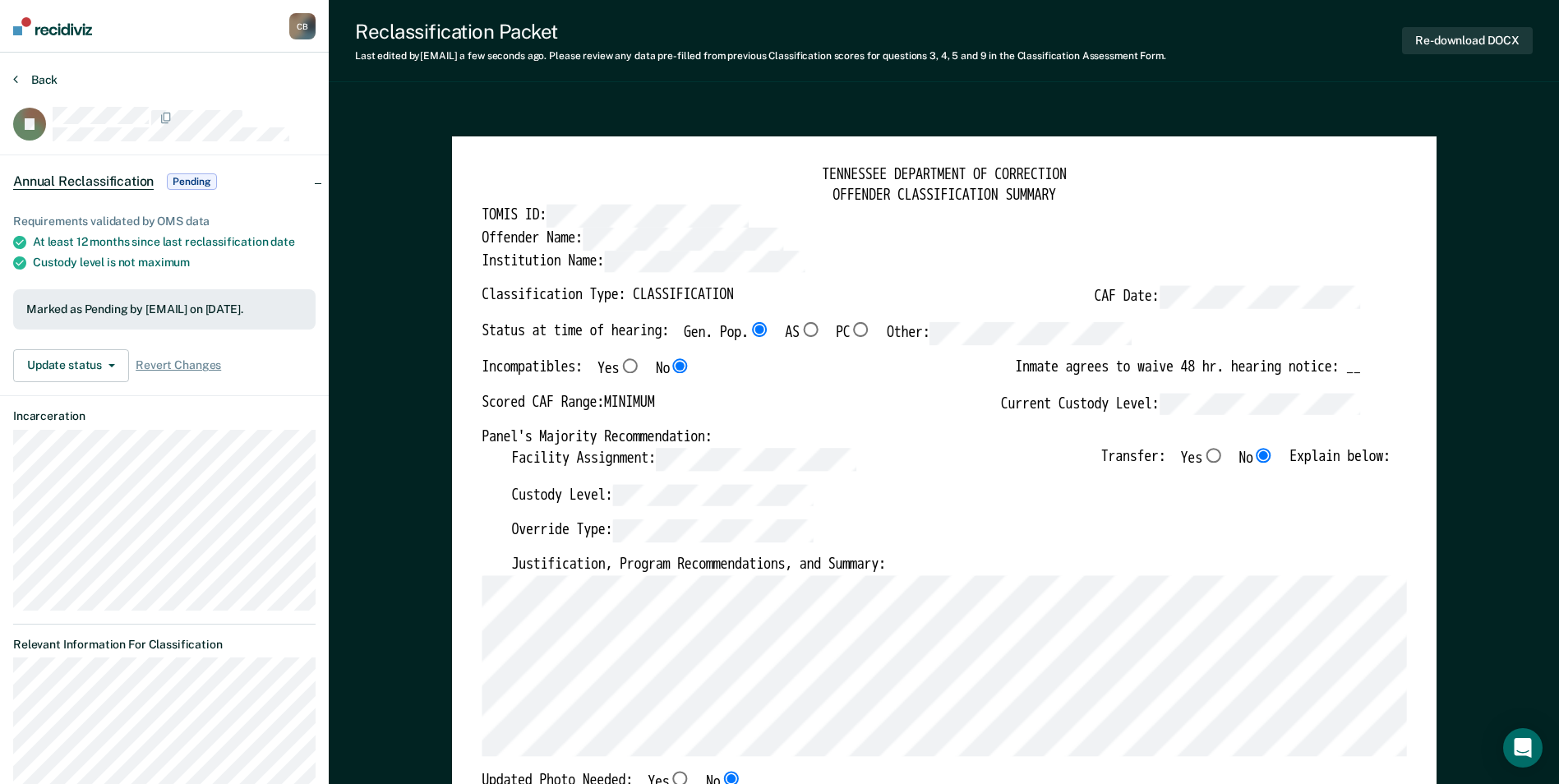click on "Back" at bounding box center (35, 80) 